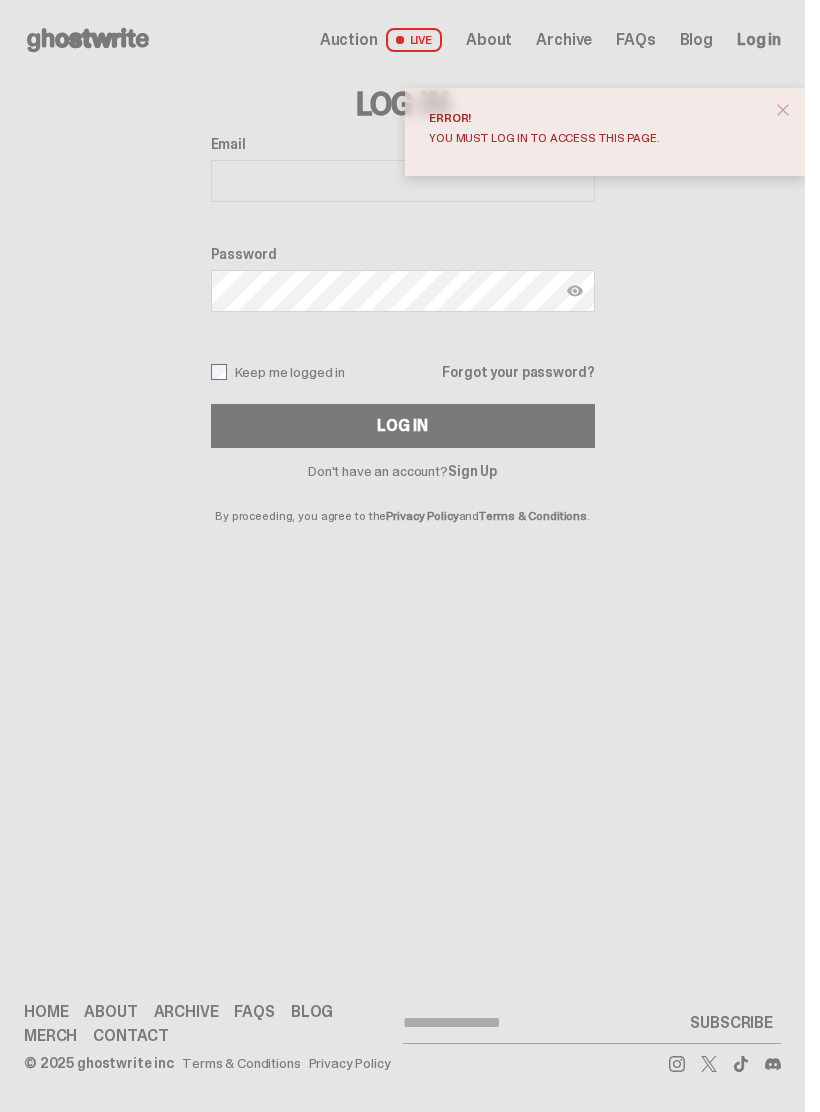 scroll, scrollTop: 0, scrollLeft: 0, axis: both 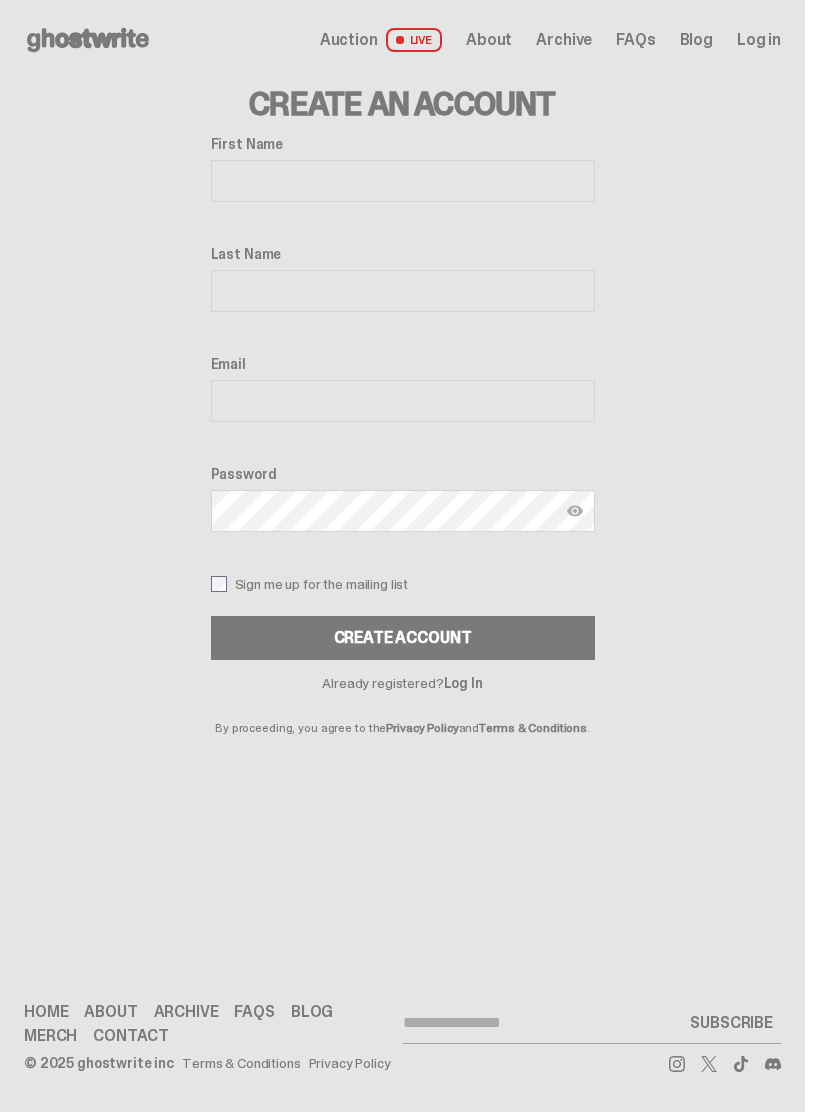 click on "First Name" at bounding box center [403, 181] 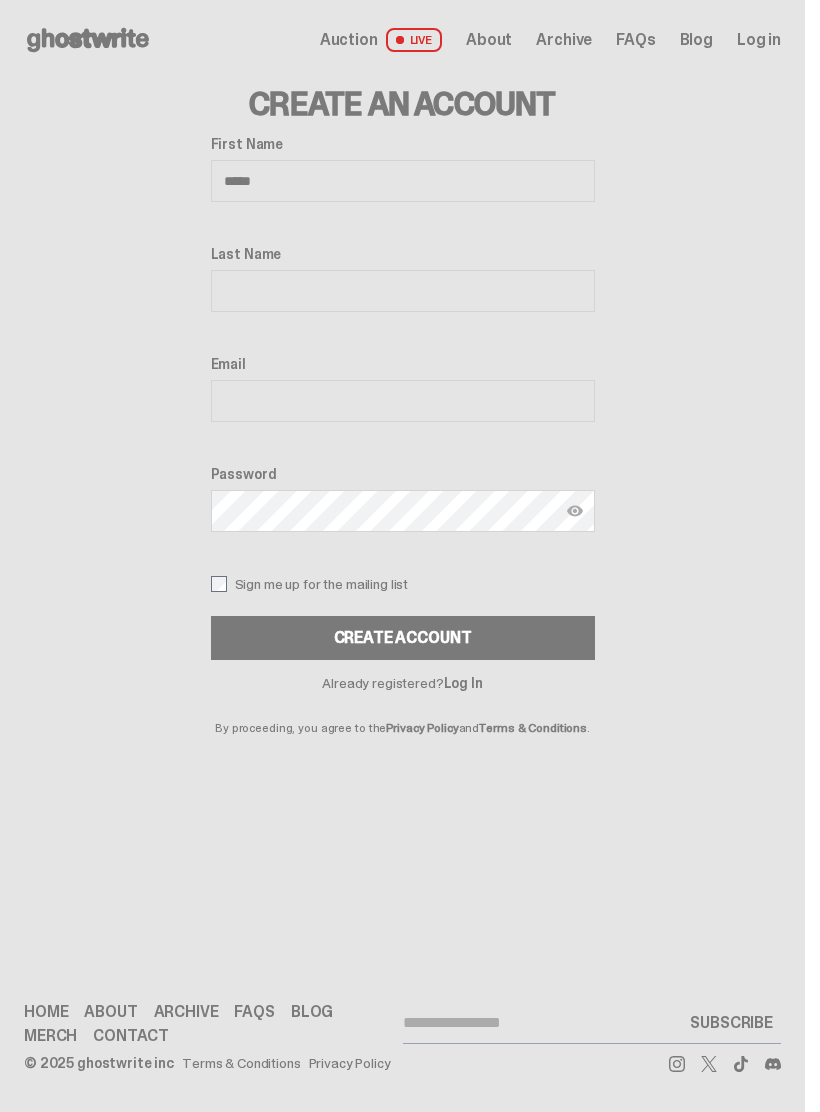type on "******" 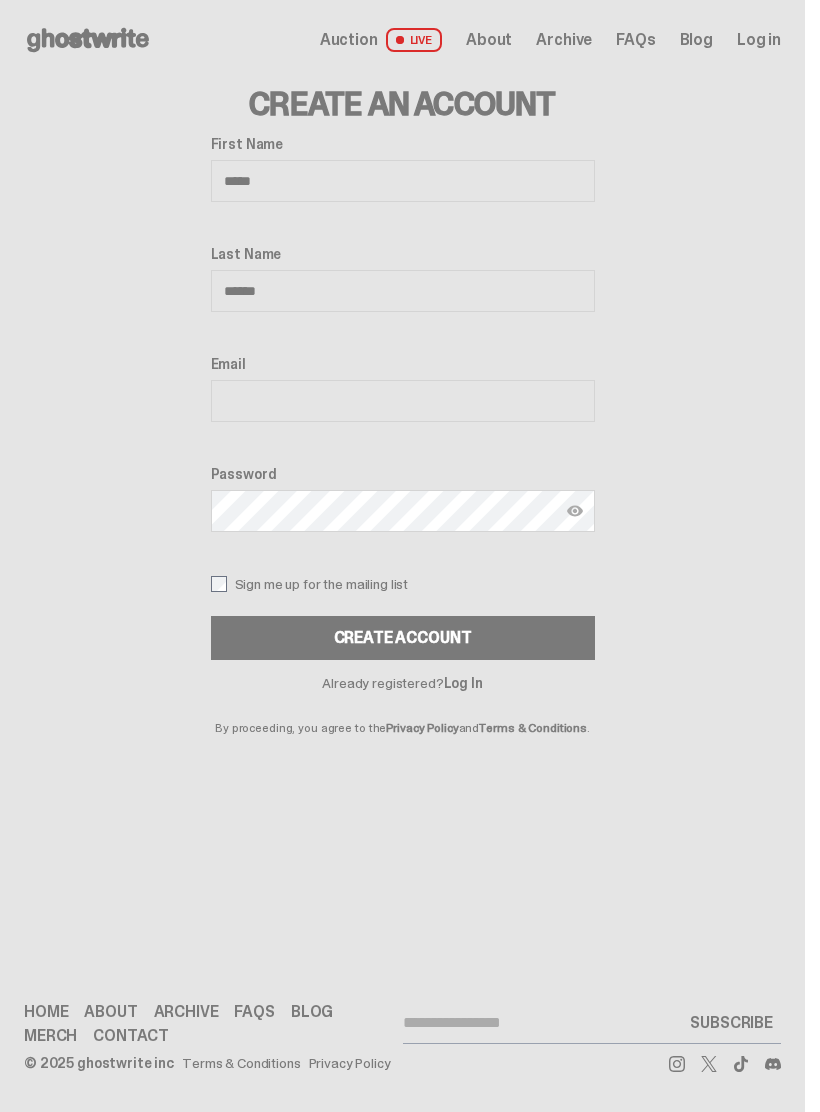 type on "**********" 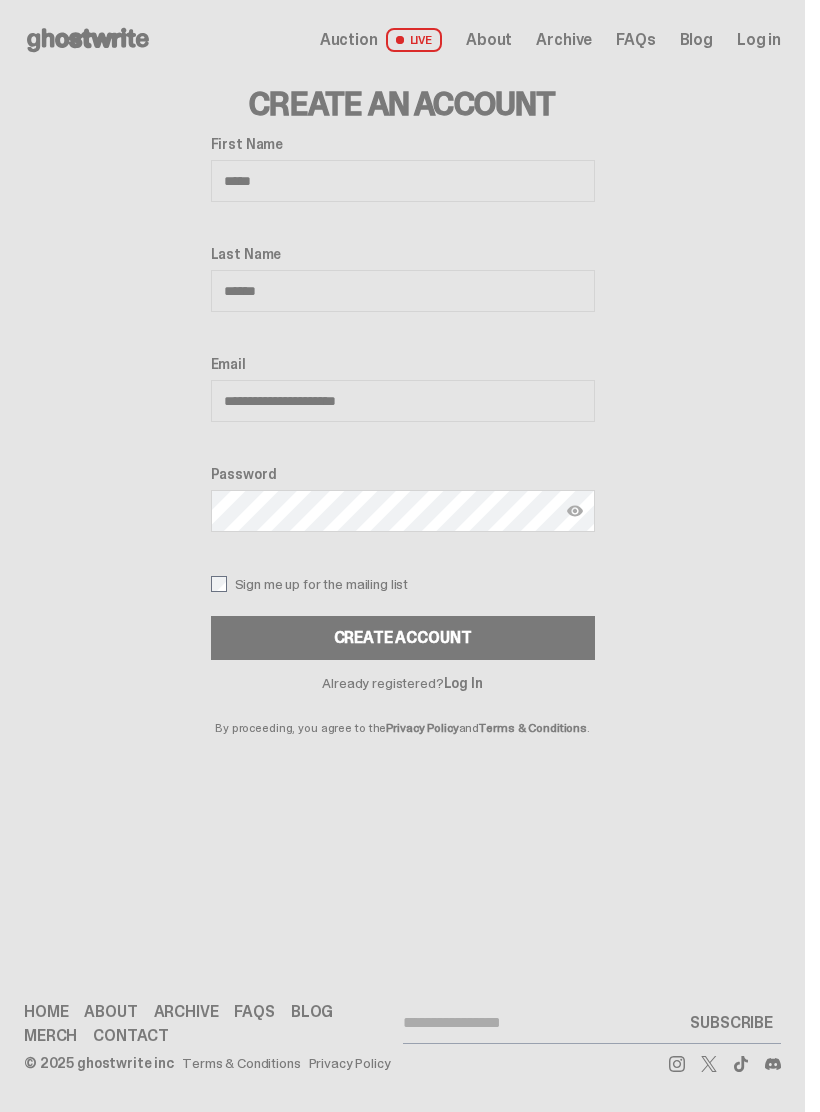 click on "Sign me up for the mailing list" at bounding box center [403, 584] 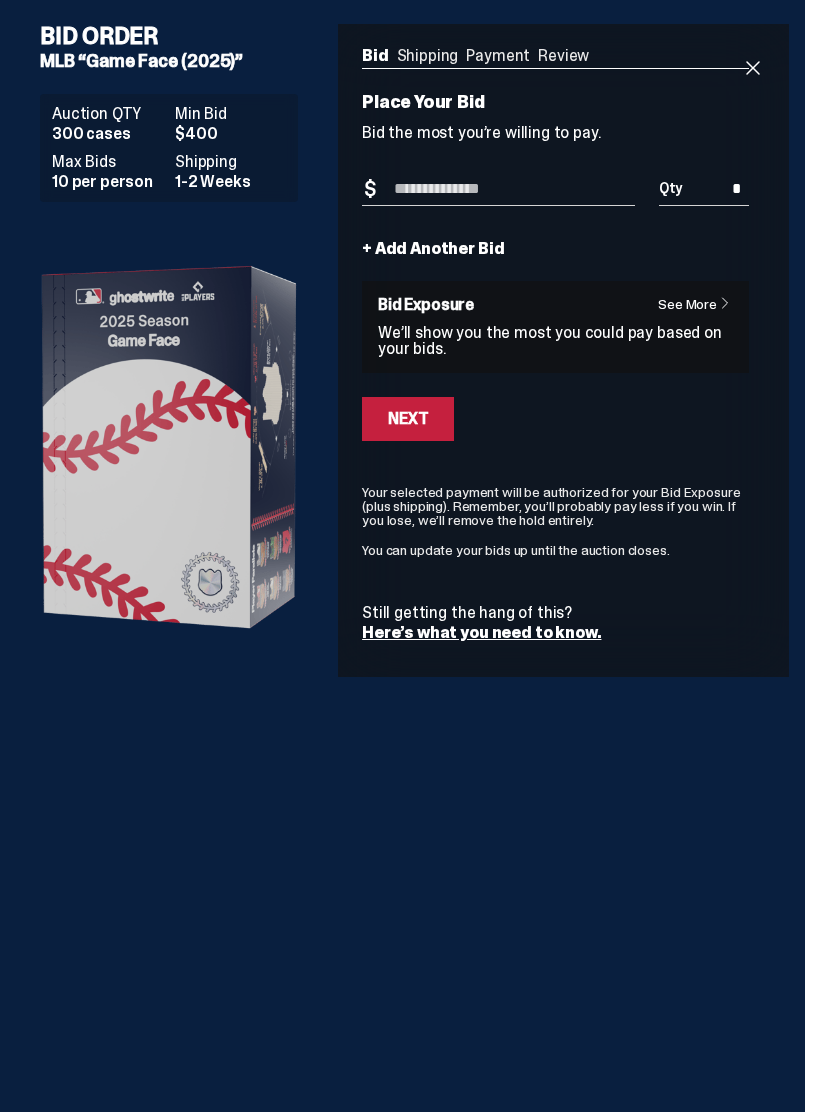 scroll, scrollTop: 0, scrollLeft: 0, axis: both 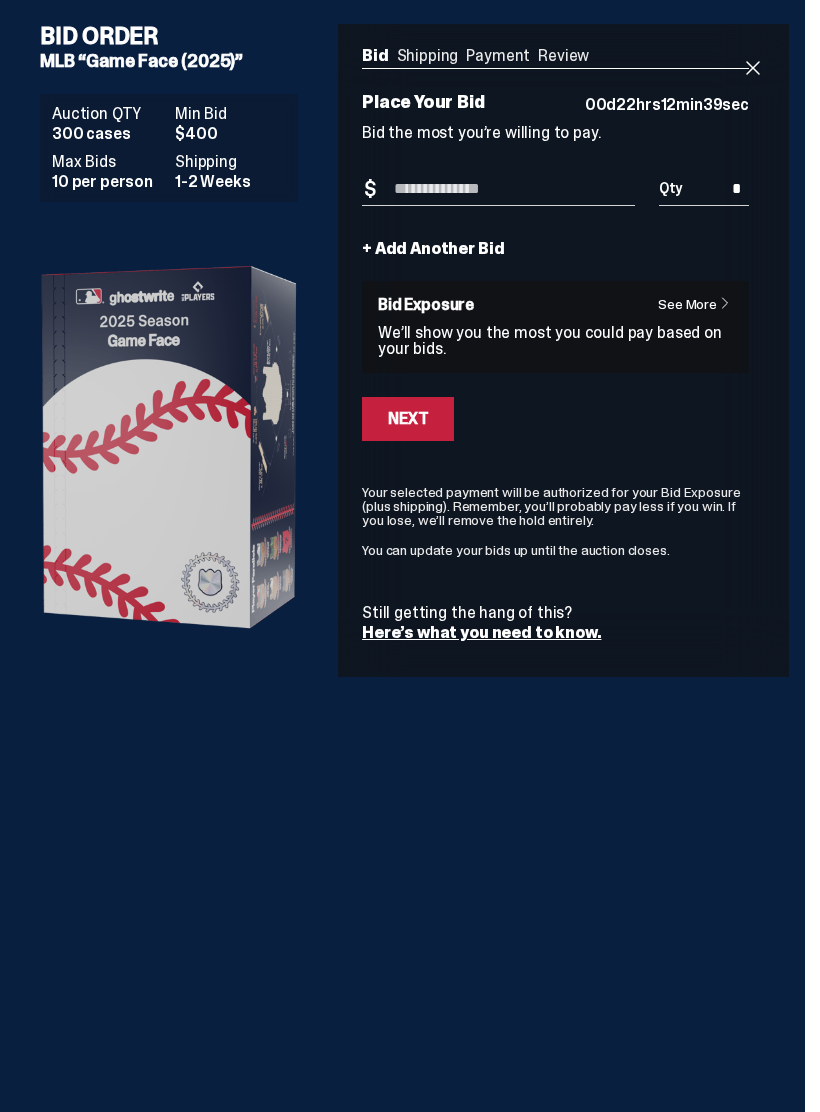 click on "See More" at bounding box center [699, 304] 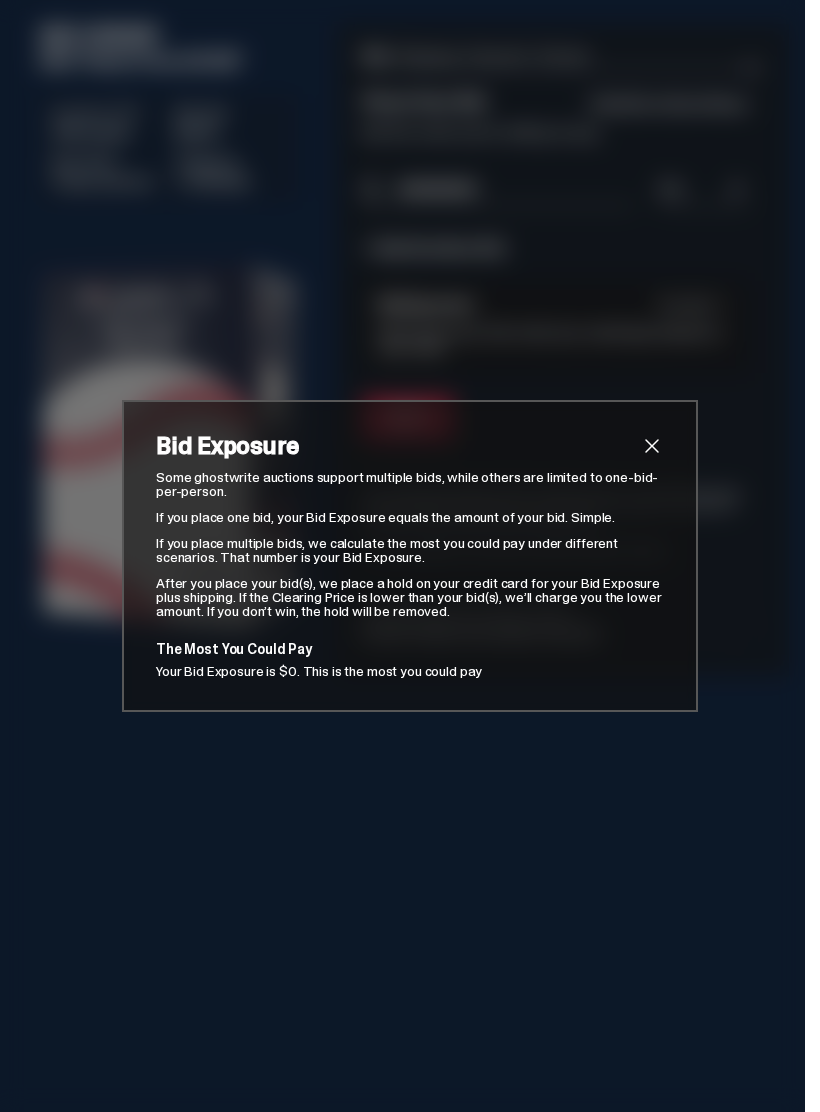 click at bounding box center [652, 446] 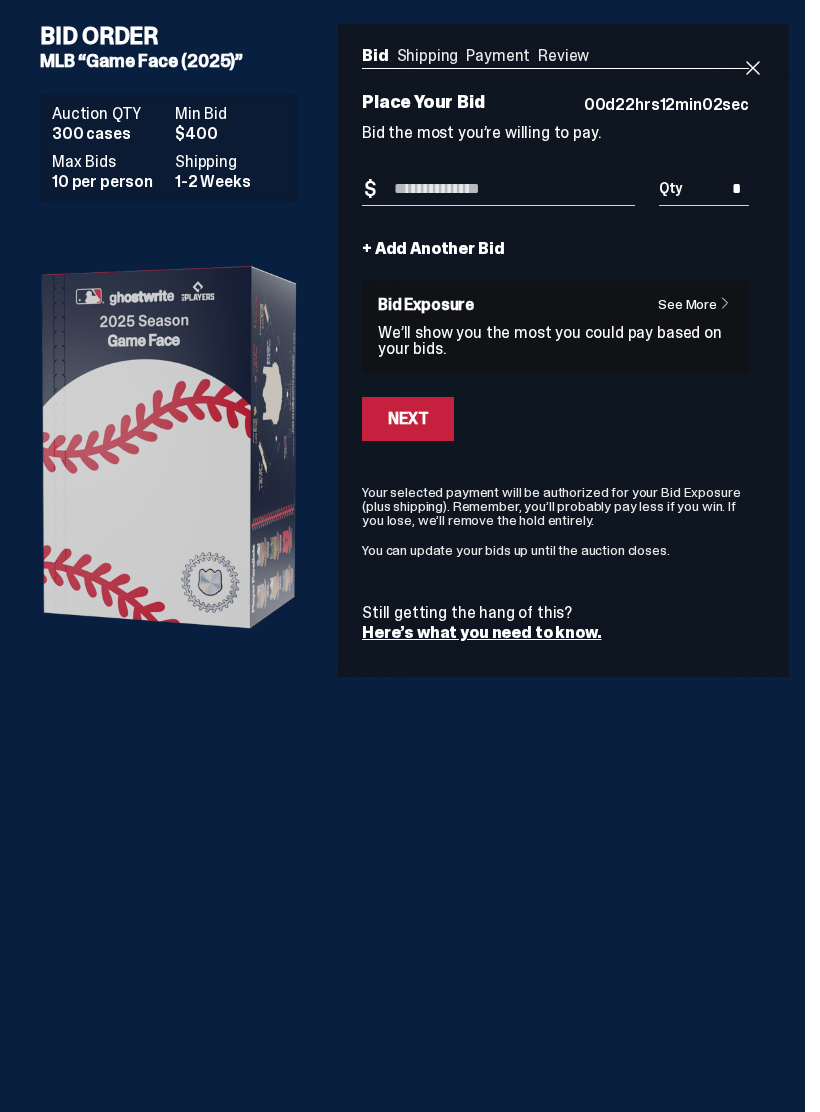 click on "Bid Amount" at bounding box center (498, 189) 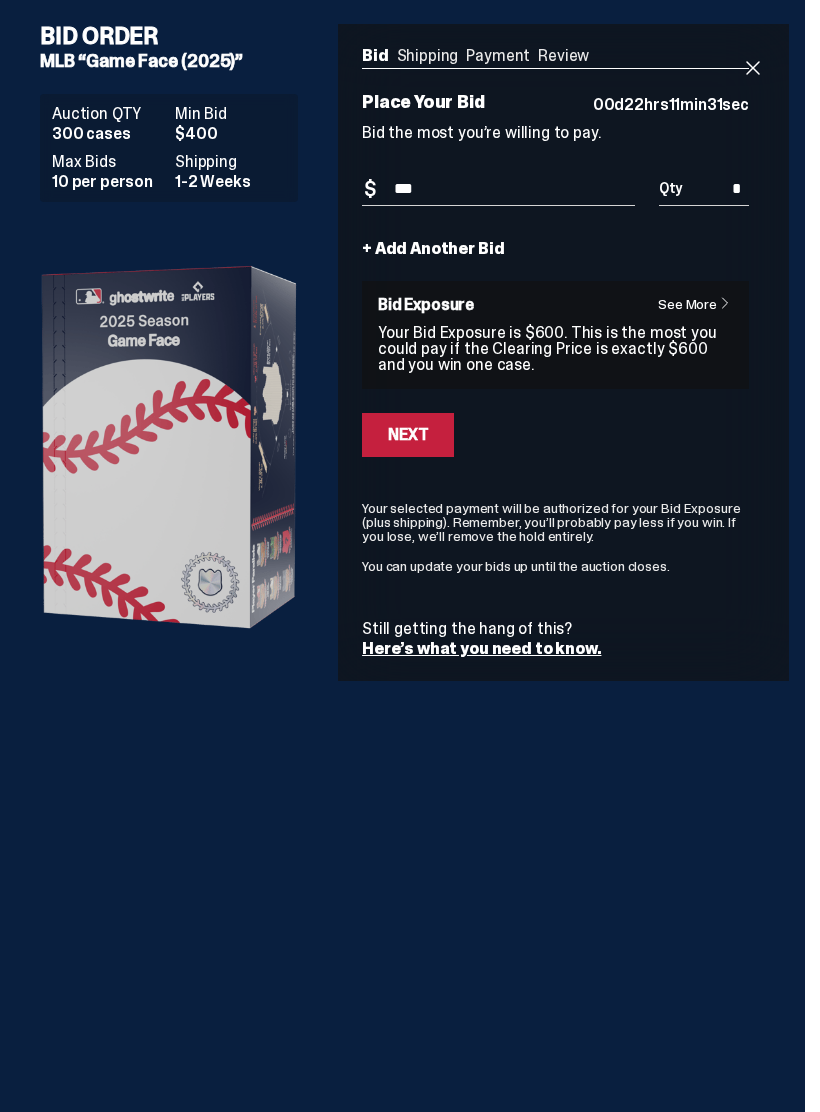 type on "***" 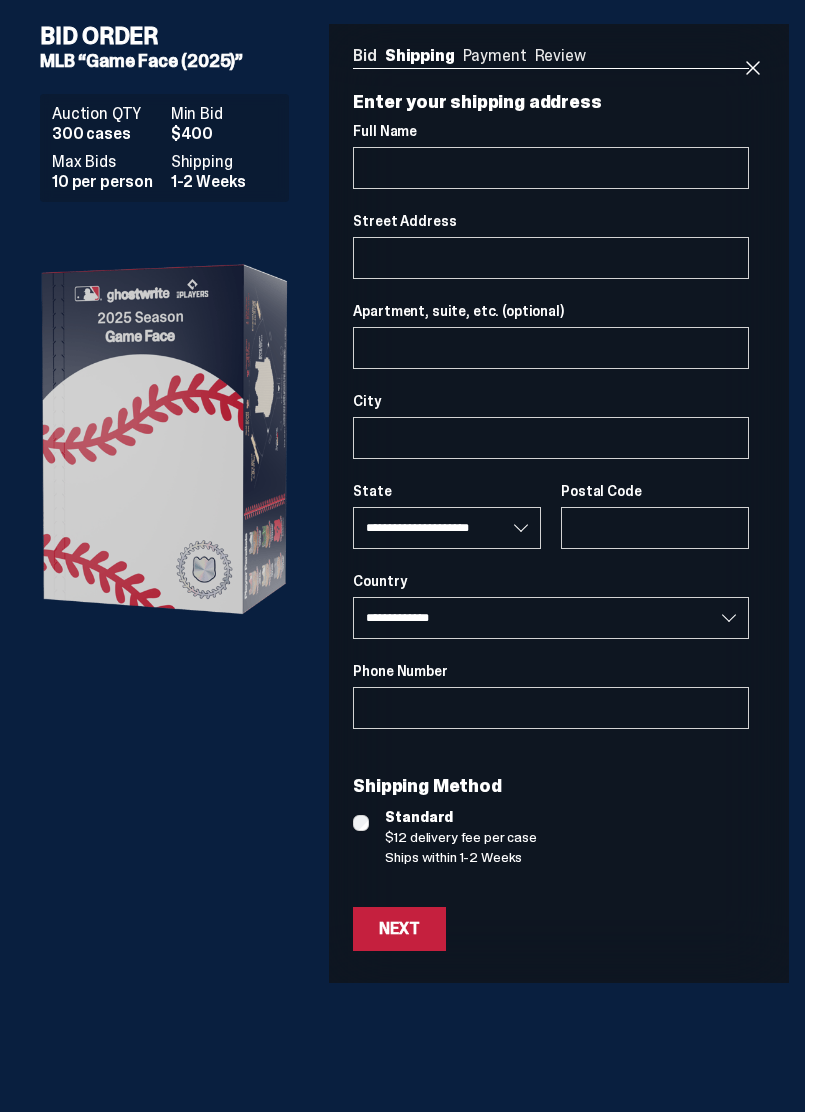 click at bounding box center [753, 68] 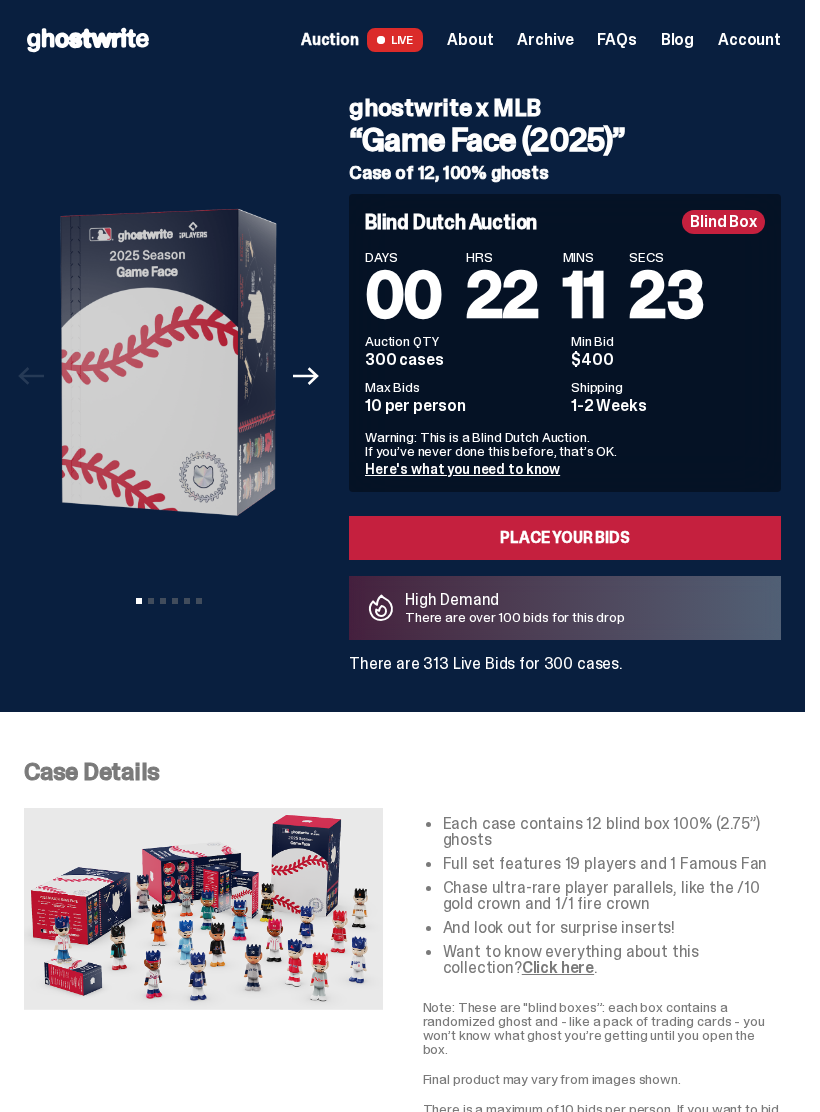click on "Place your Bids" at bounding box center [565, 538] 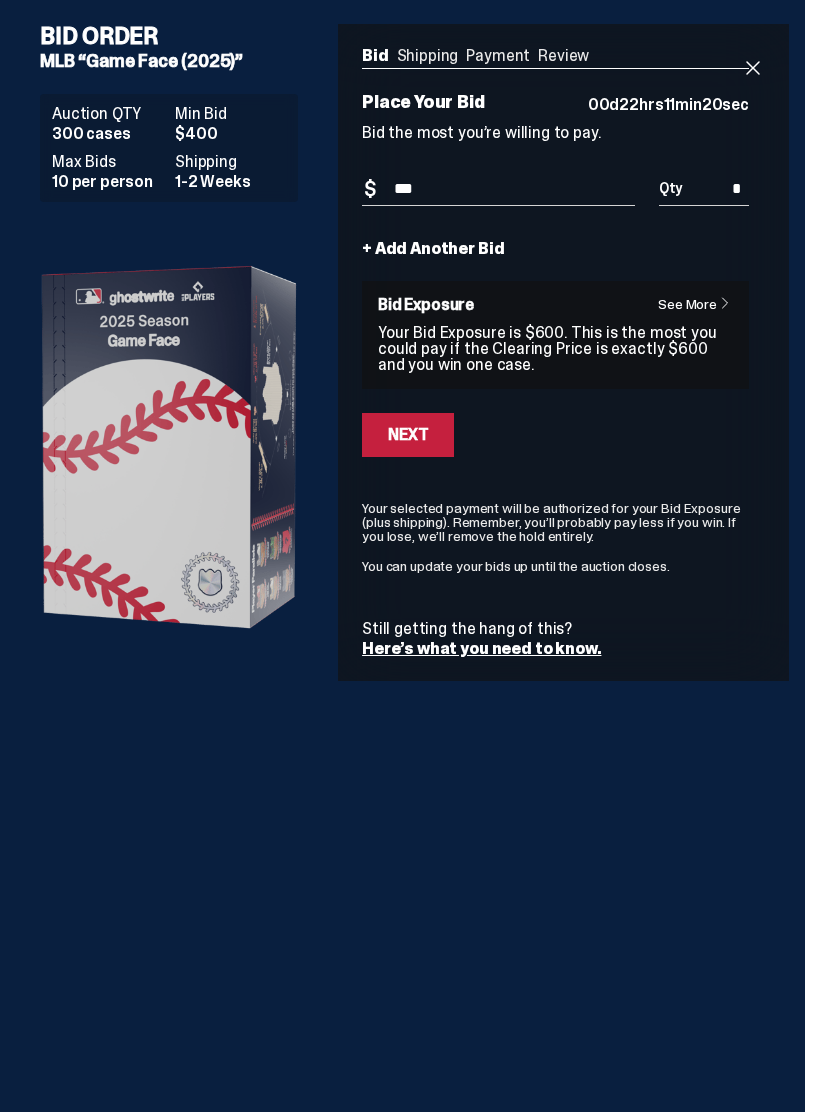 click on "+ Add Another Bid" at bounding box center [433, 249] 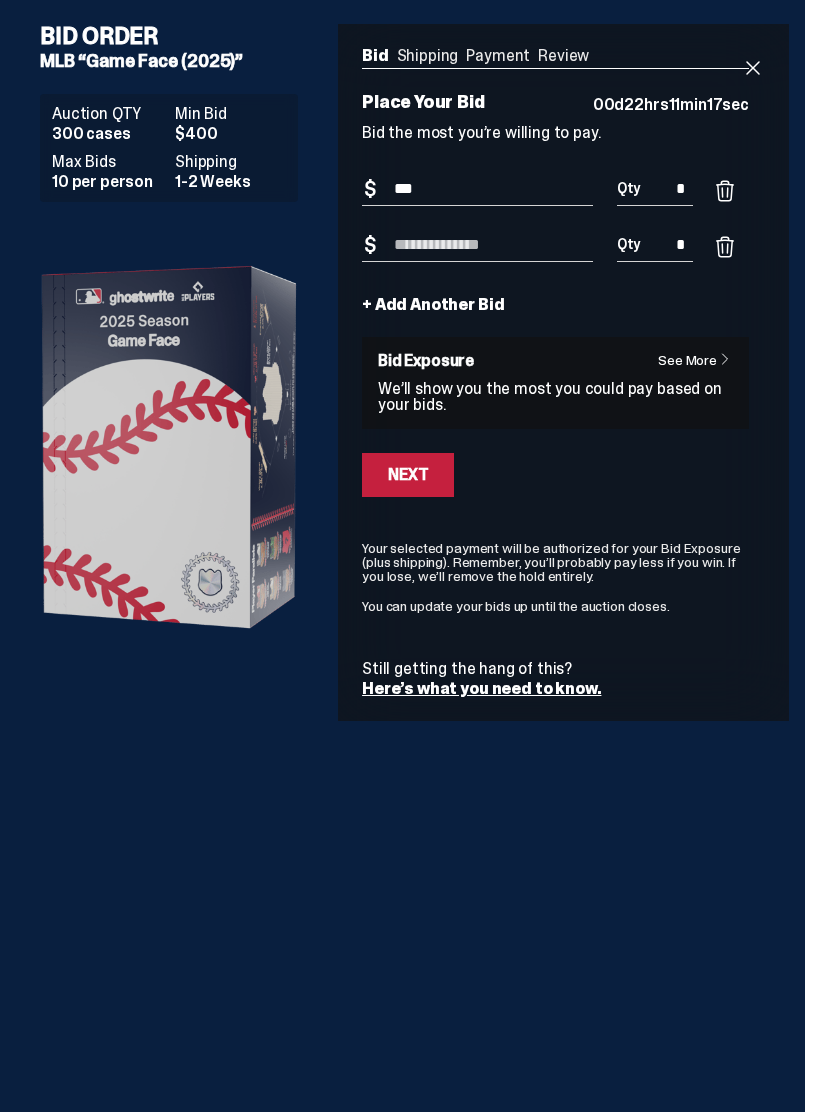 click on "Bid Amount" at bounding box center [477, 245] 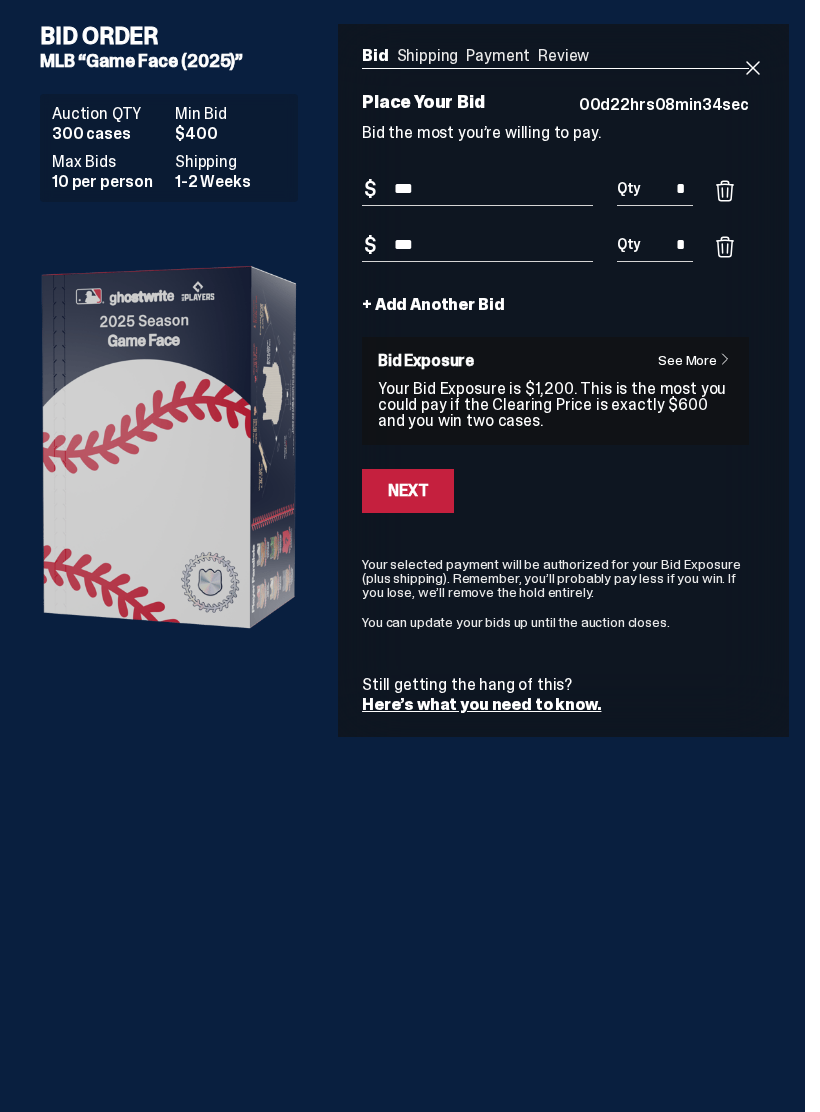 type on "***" 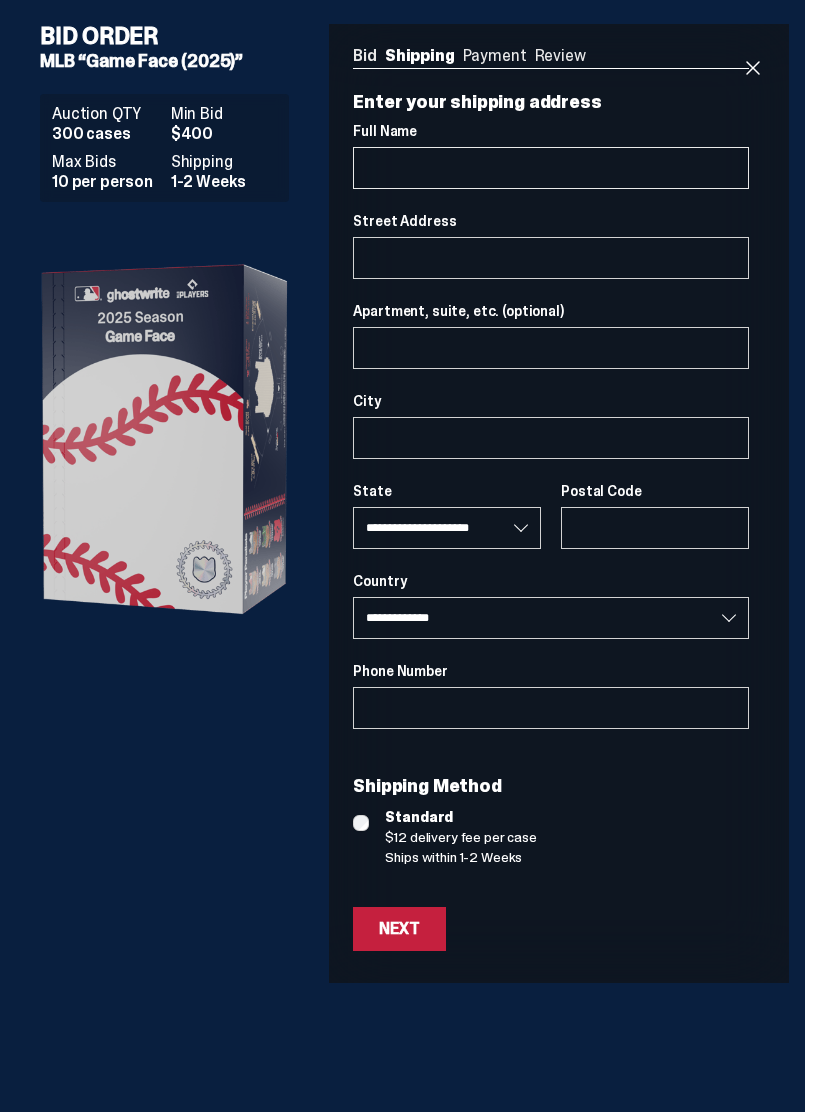 click on "Full Name" at bounding box center [551, 168] 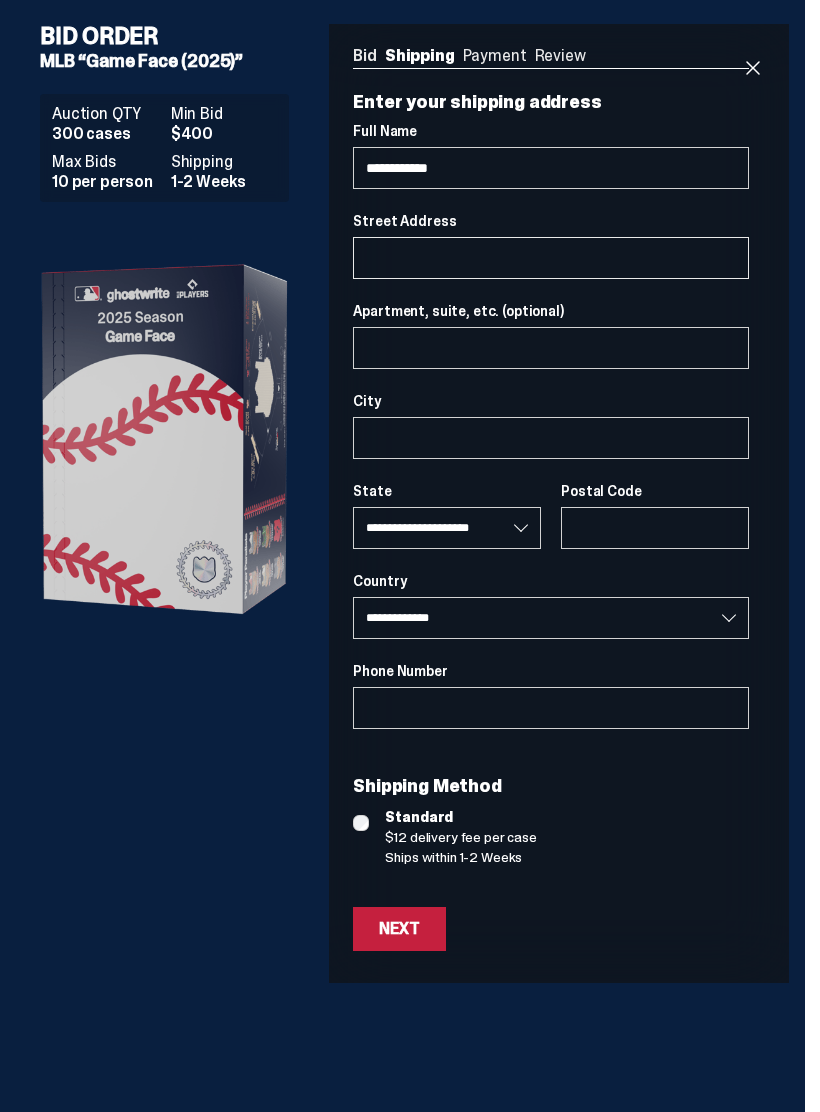 select 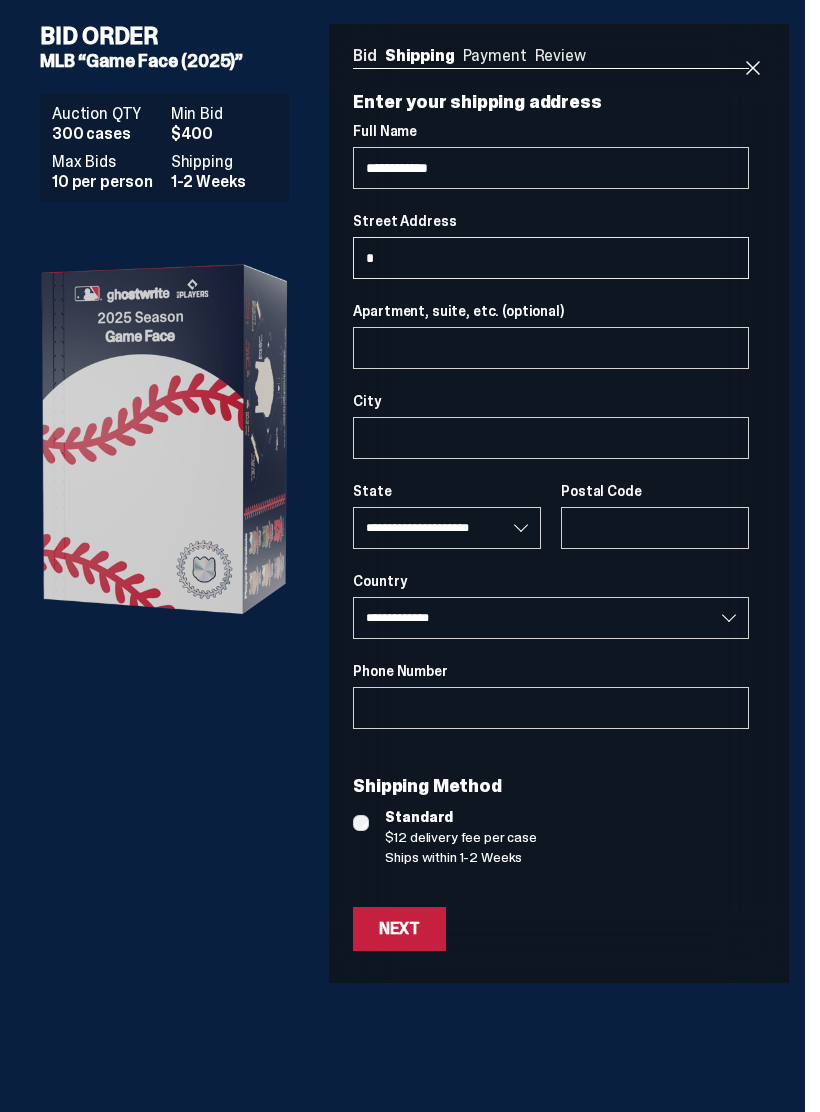 type on "**" 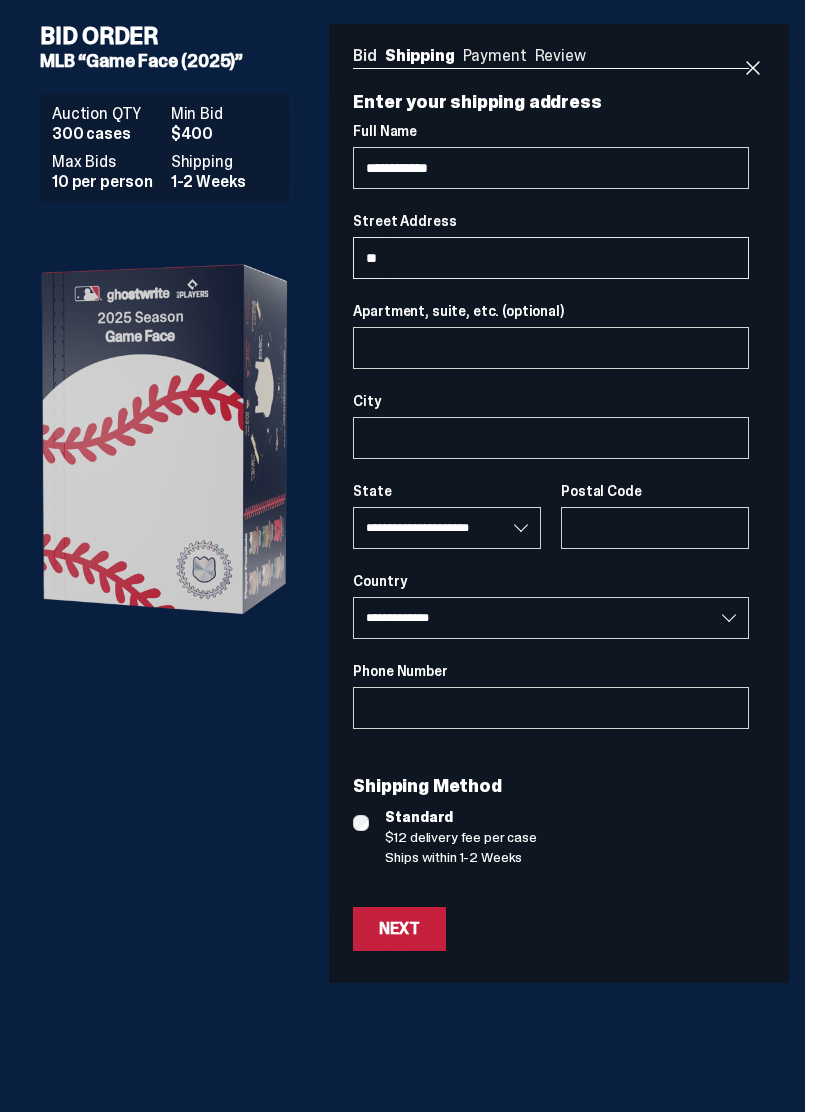 select 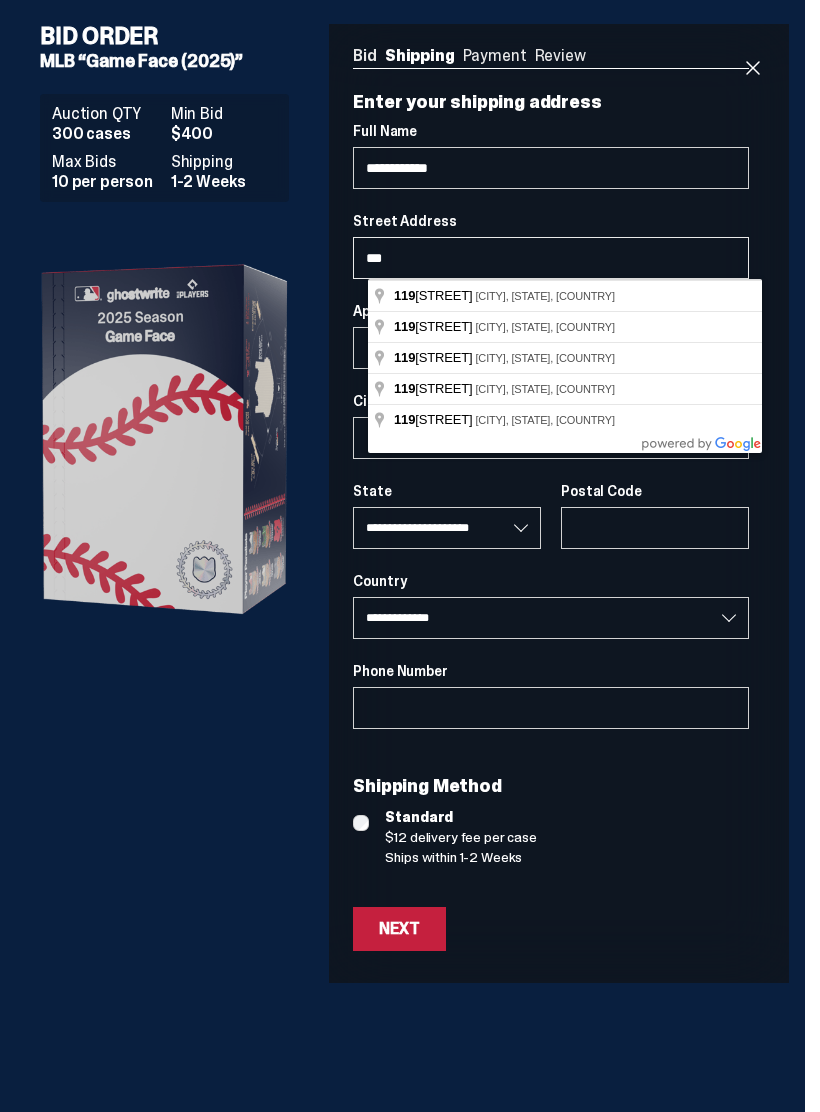 select 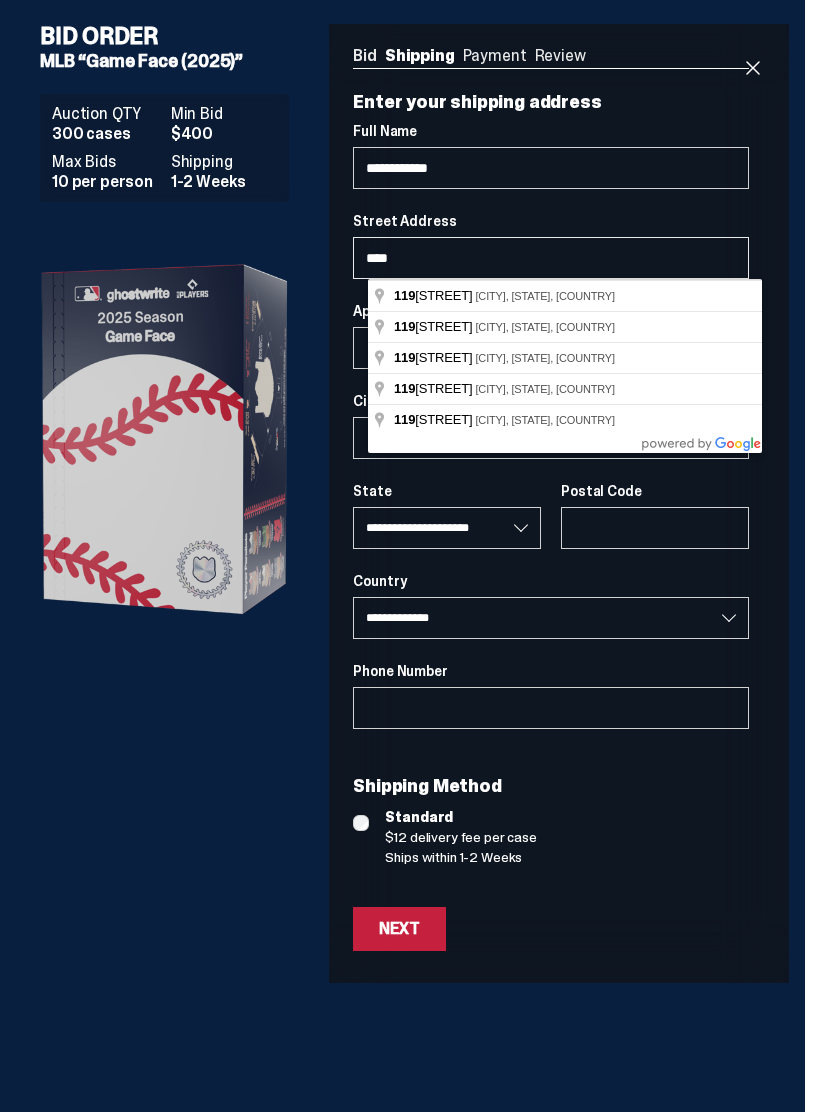 select 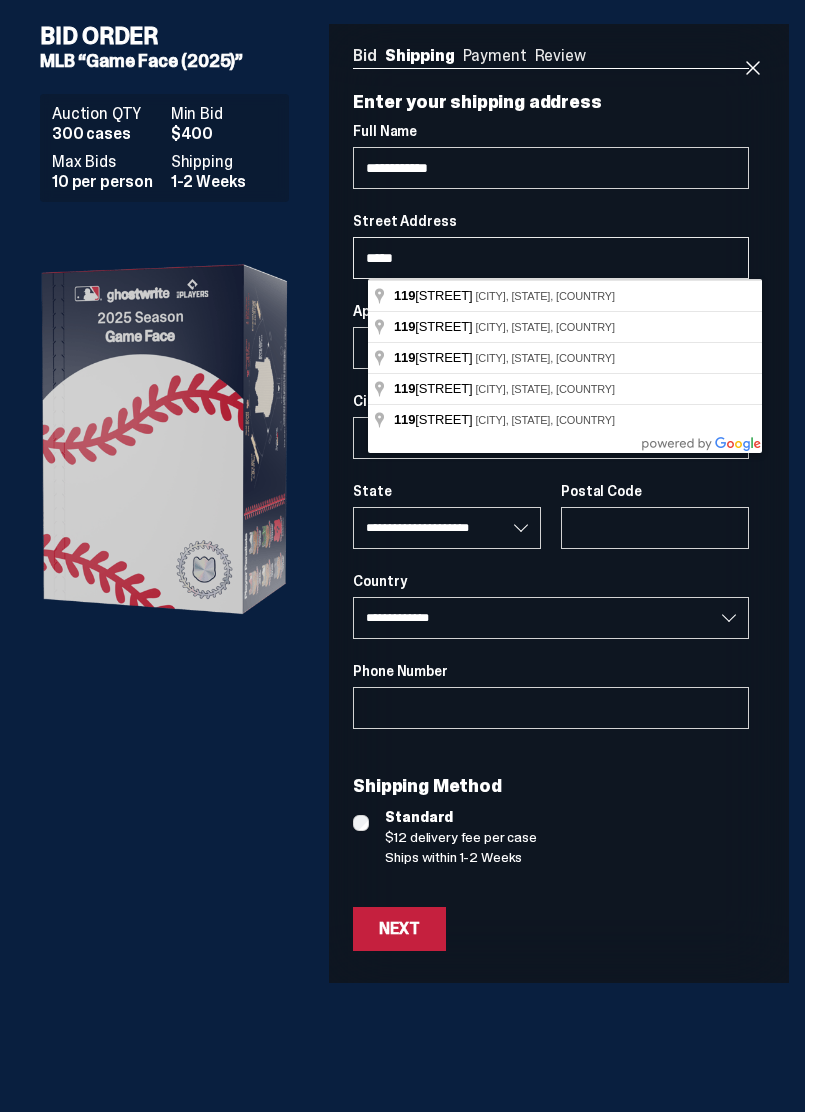 type on "******" 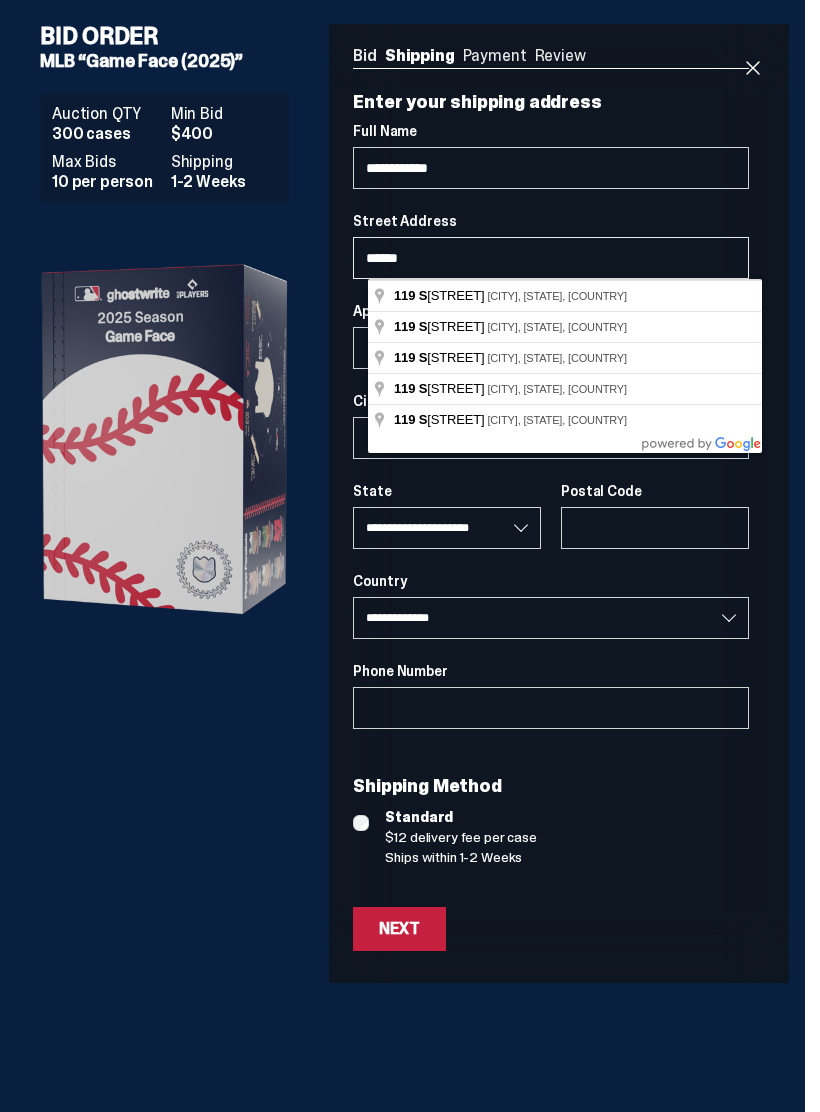 select 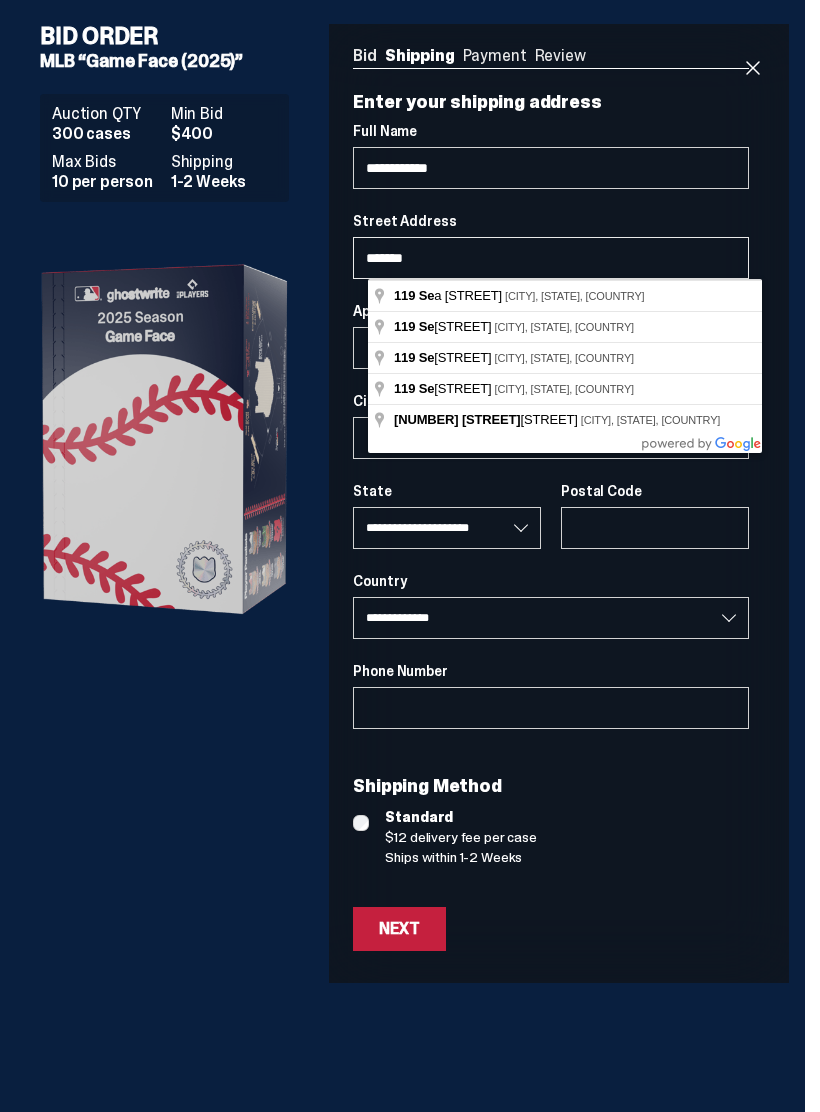 select 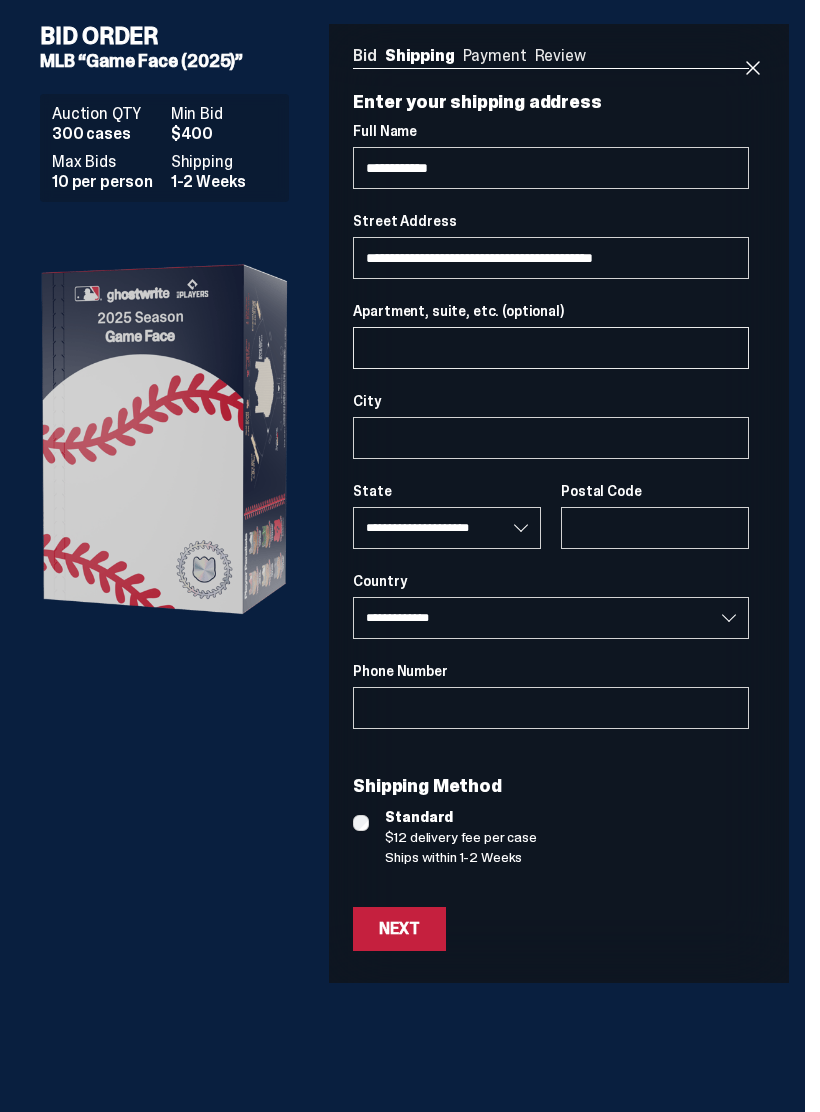 type on "**********" 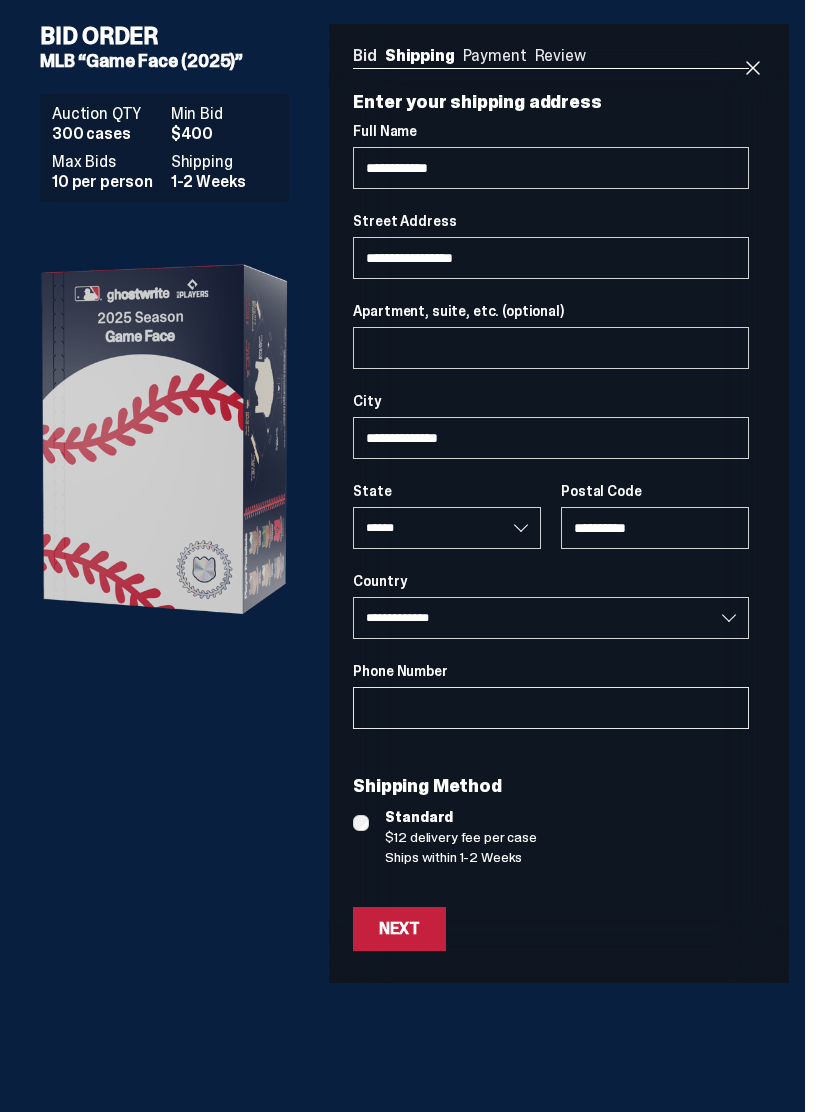 click on "Phone Number" at bounding box center [551, 708] 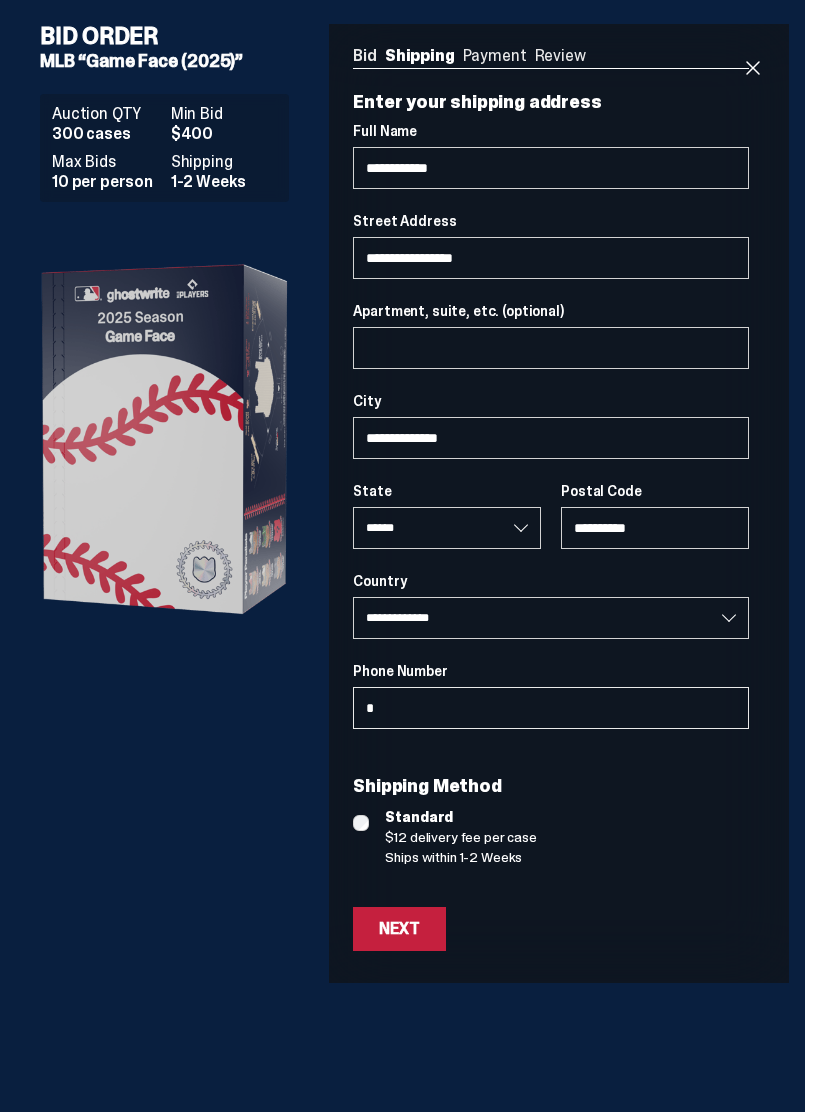type on "**" 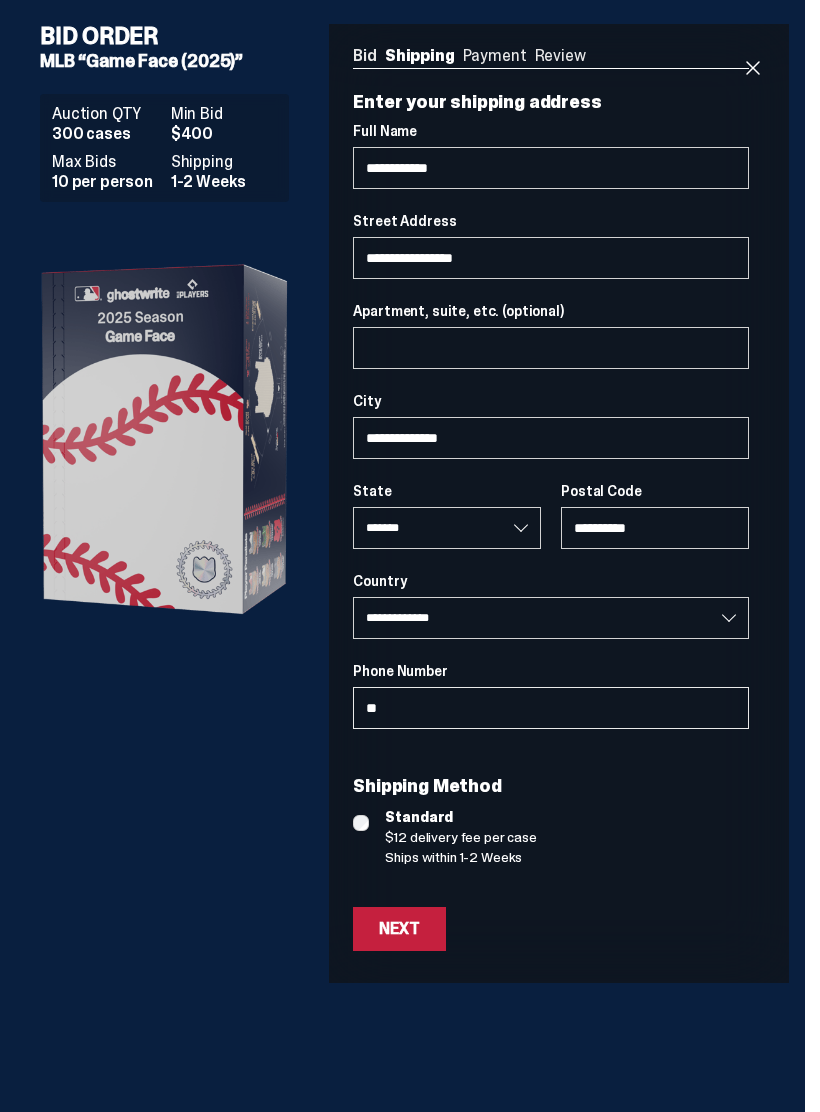 select on "**" 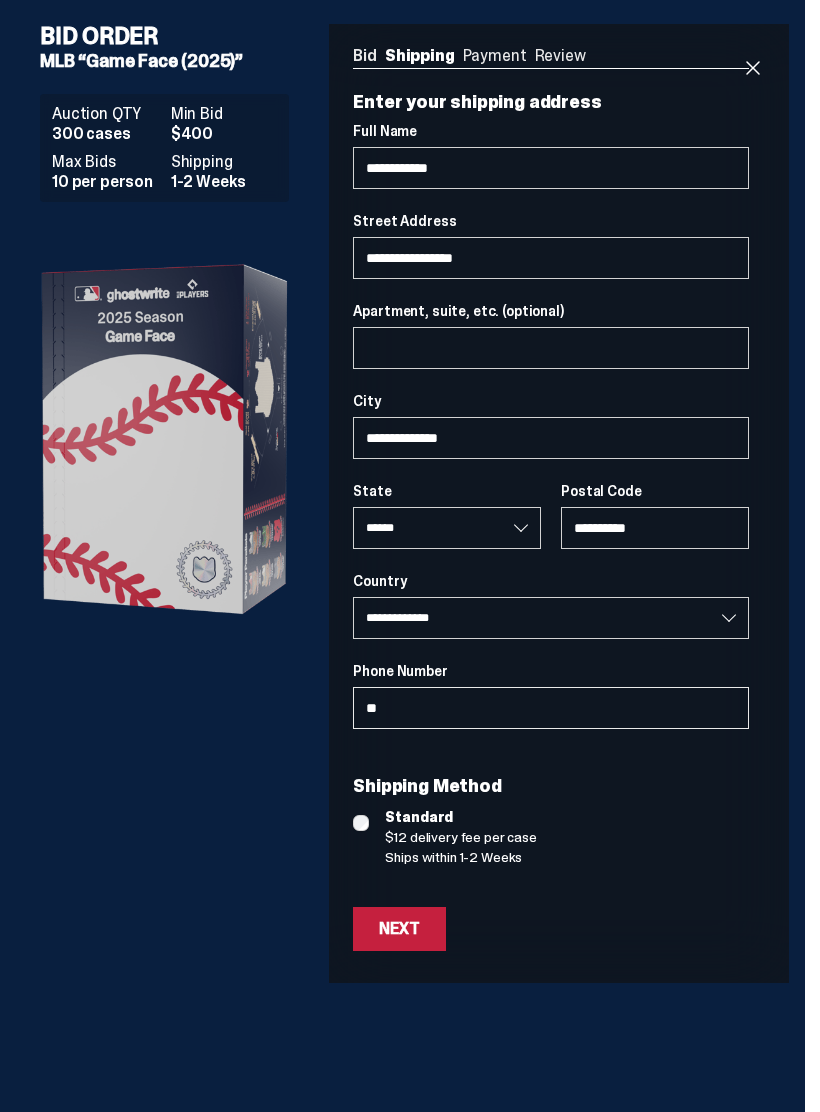 type on "***" 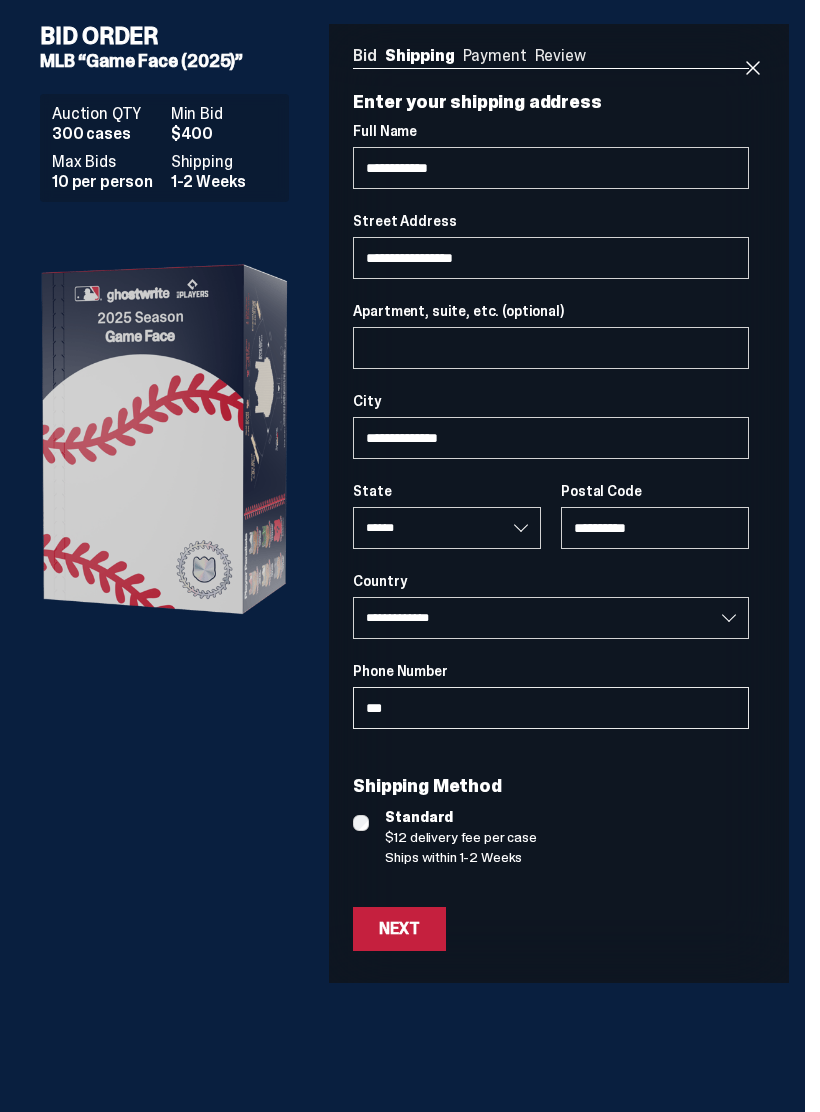 select on "**" 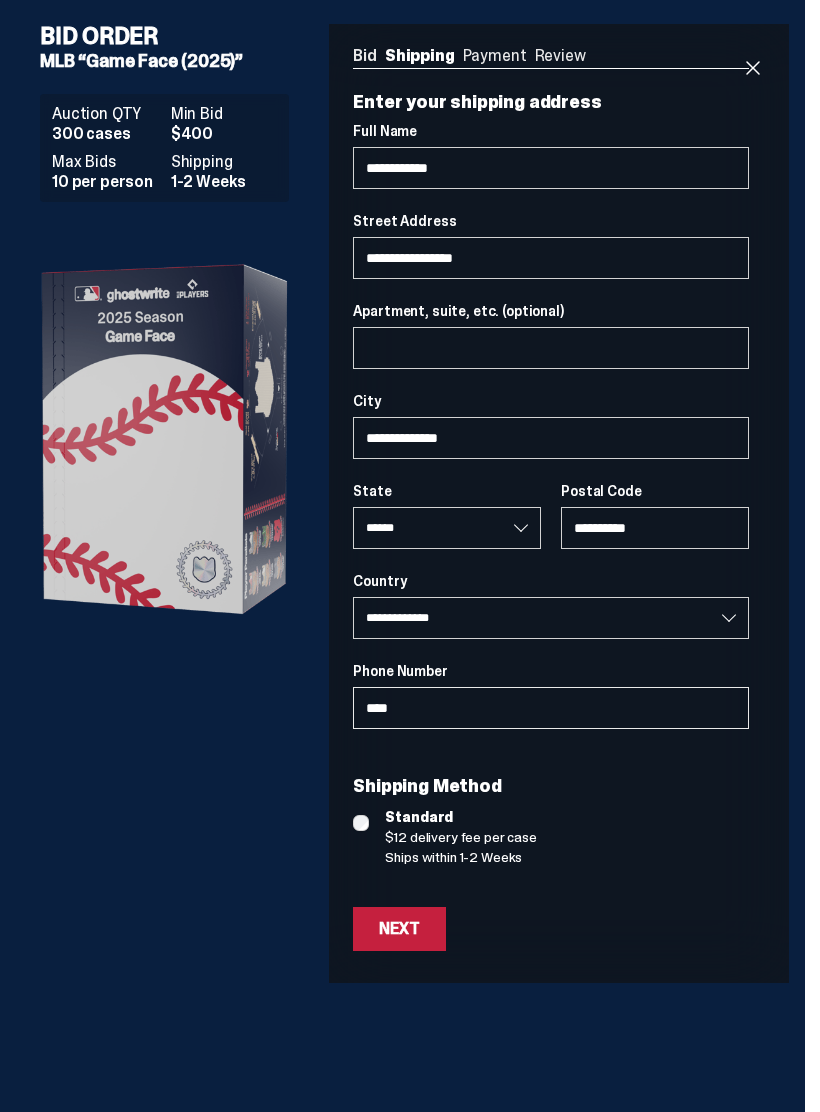 select on "**" 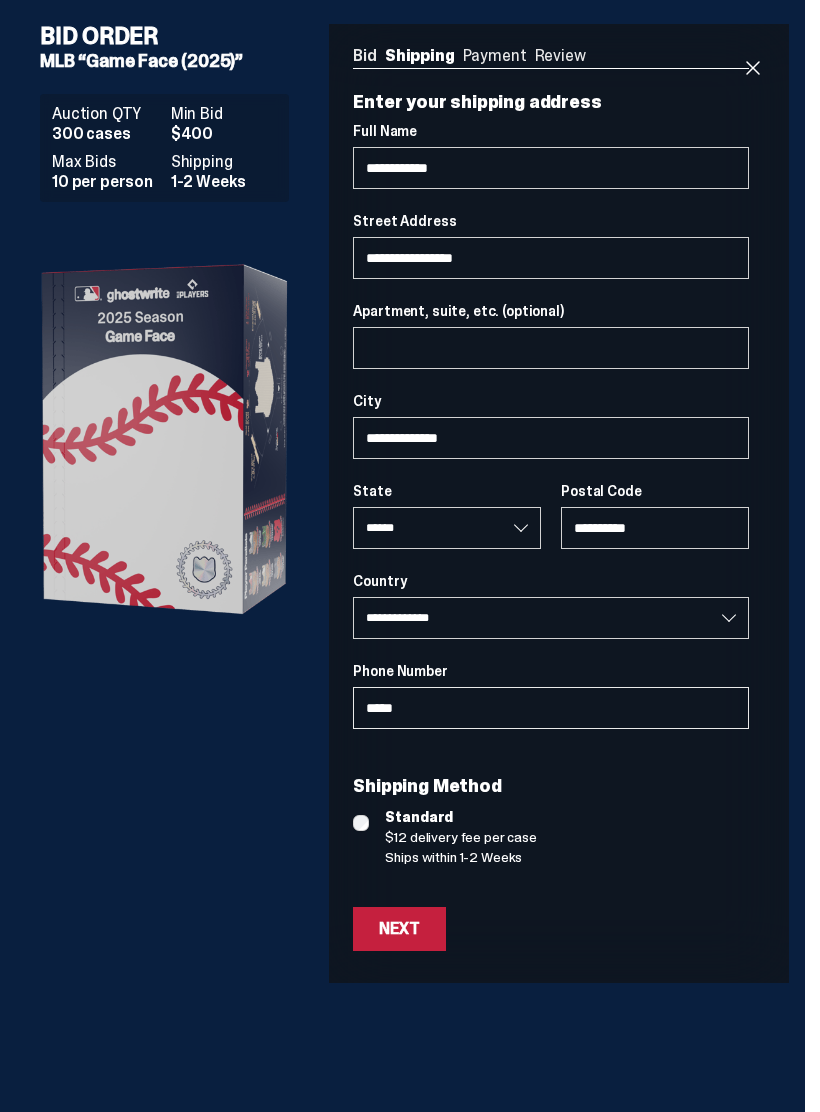 type on "******" 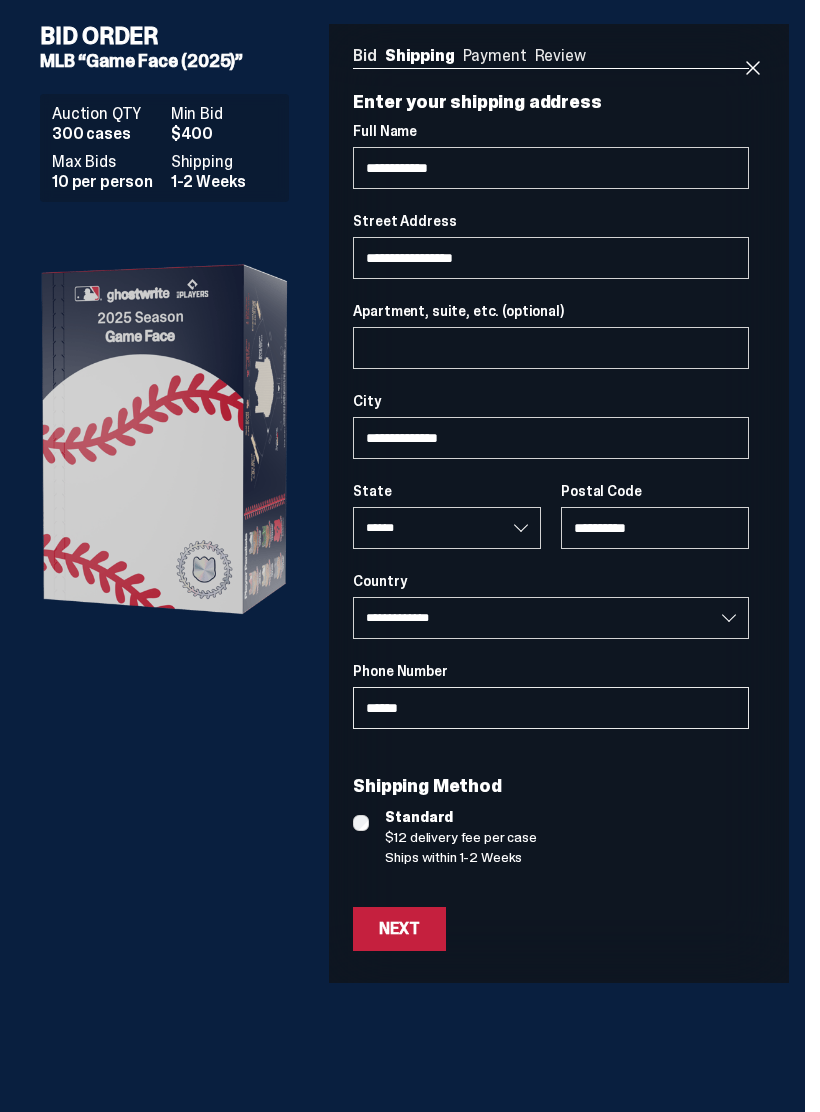 select on "**" 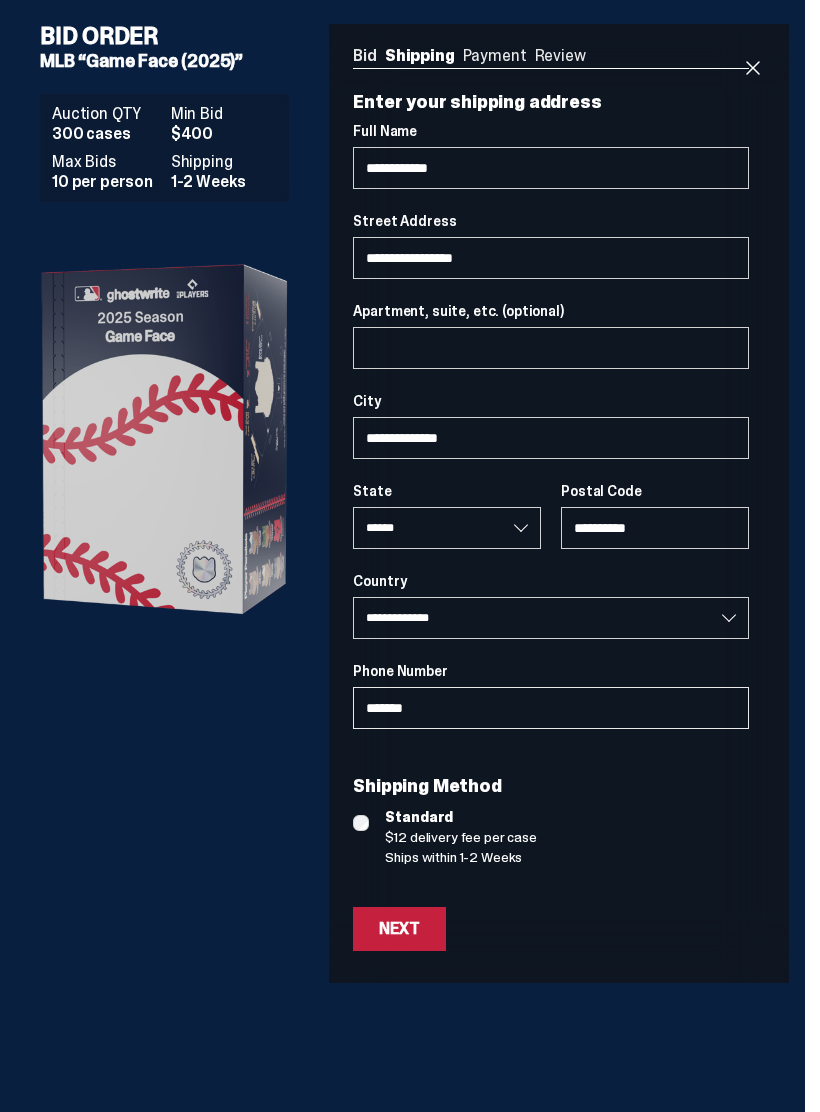 select on "**" 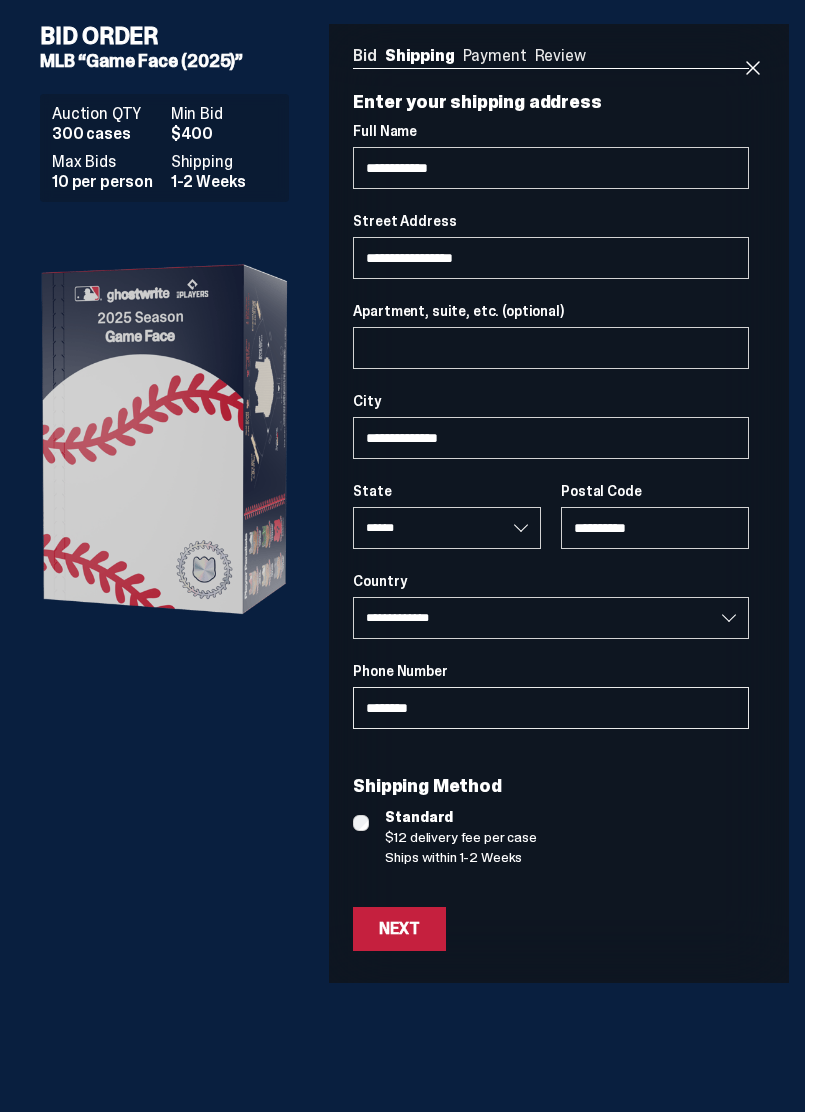 select on "**" 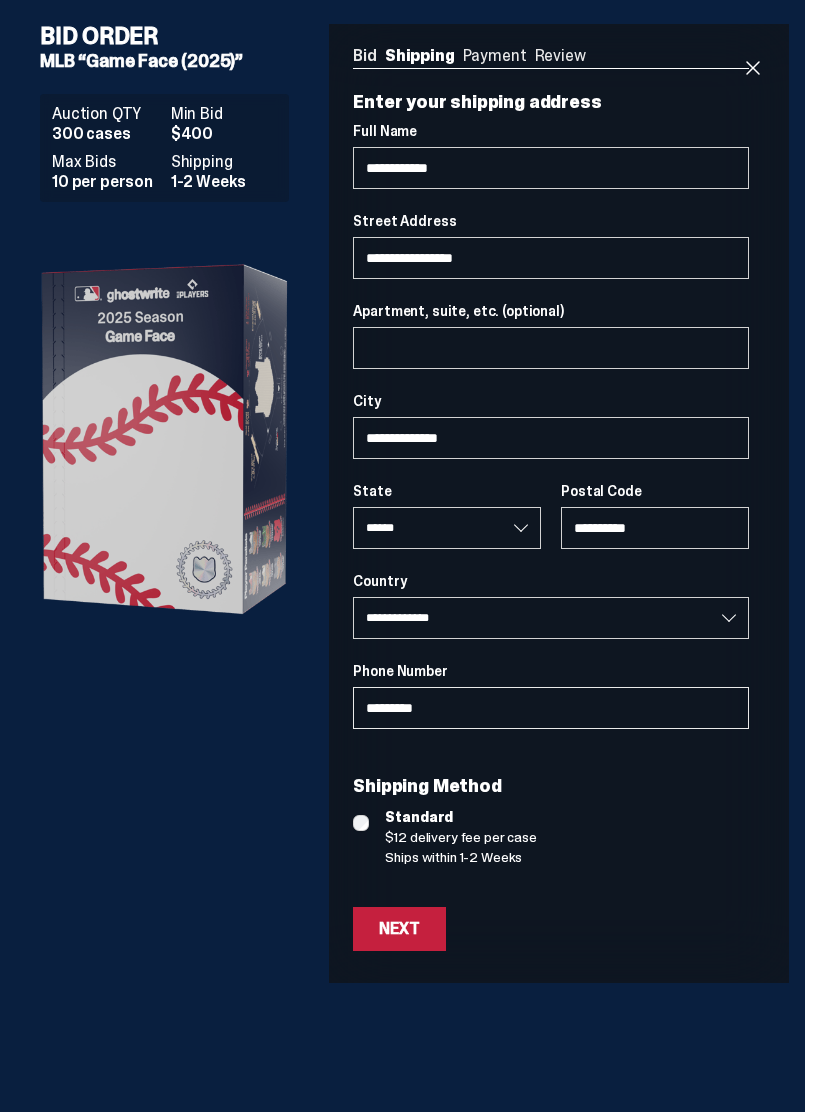 type on "**********" 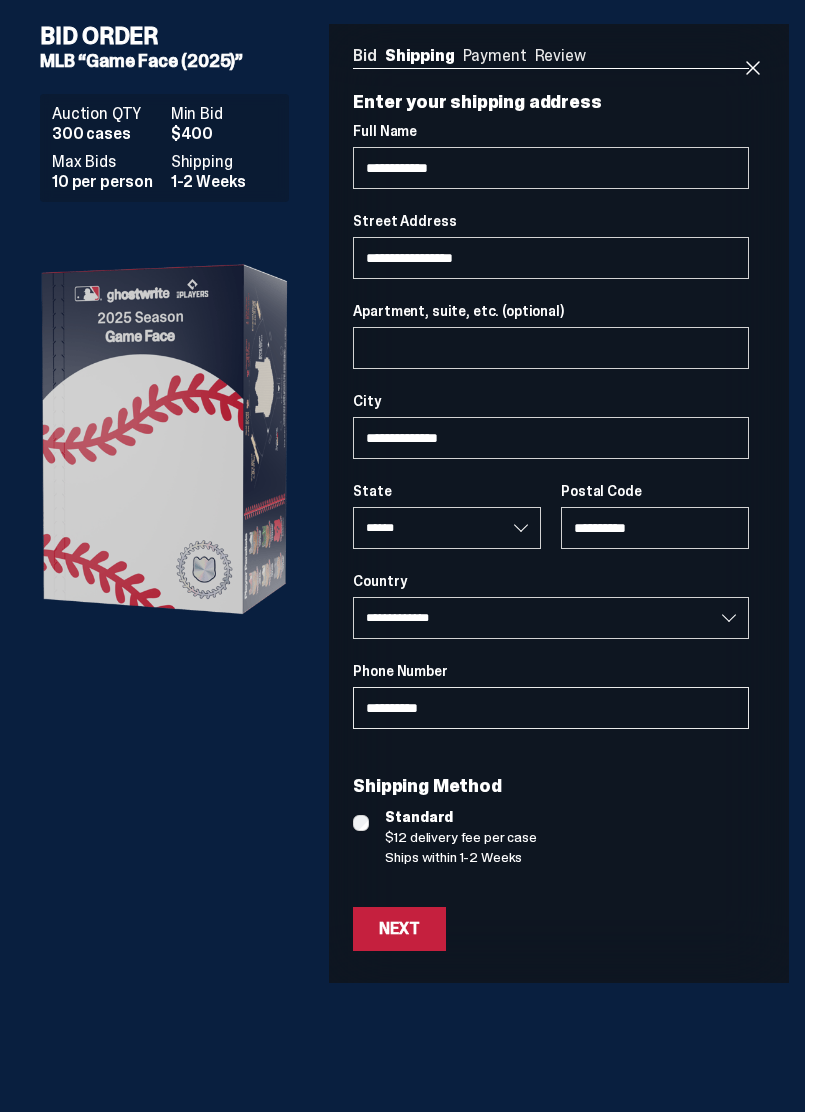 select on "**" 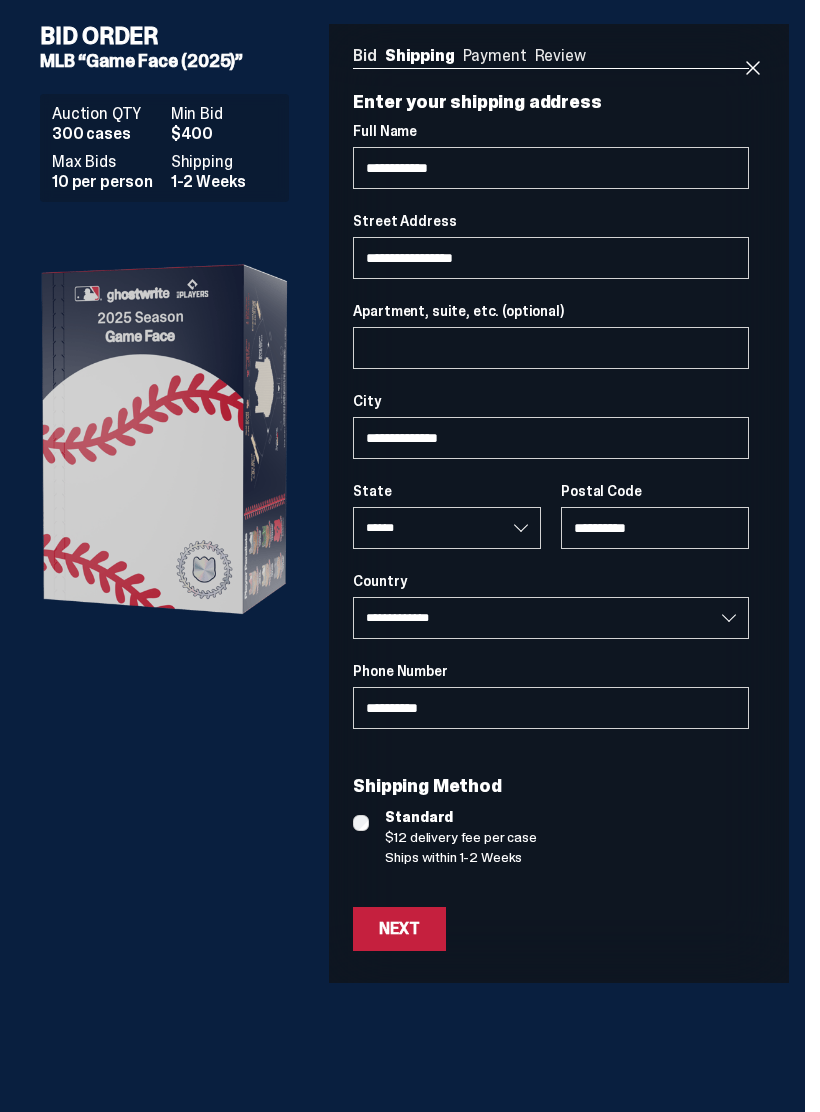 click on "Next" at bounding box center [399, 929] 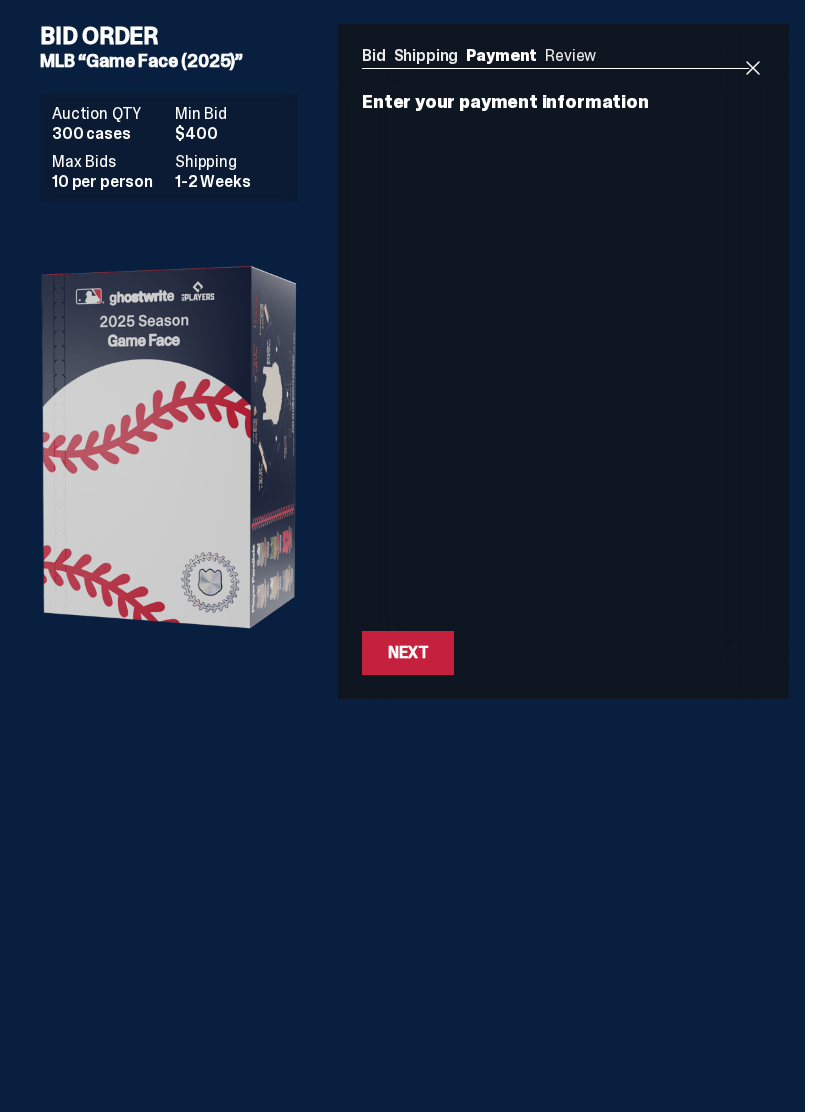 click on "Next" at bounding box center (408, 653) 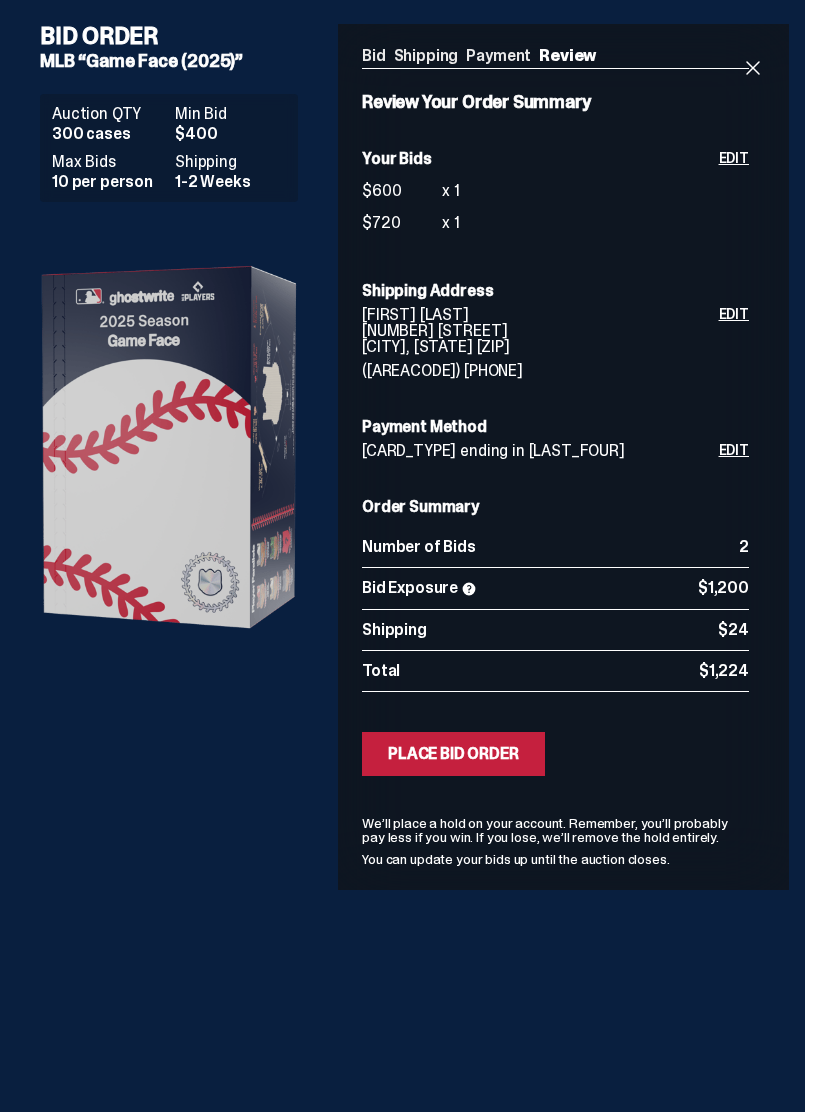 click on "Place Bid Order" at bounding box center [453, 754] 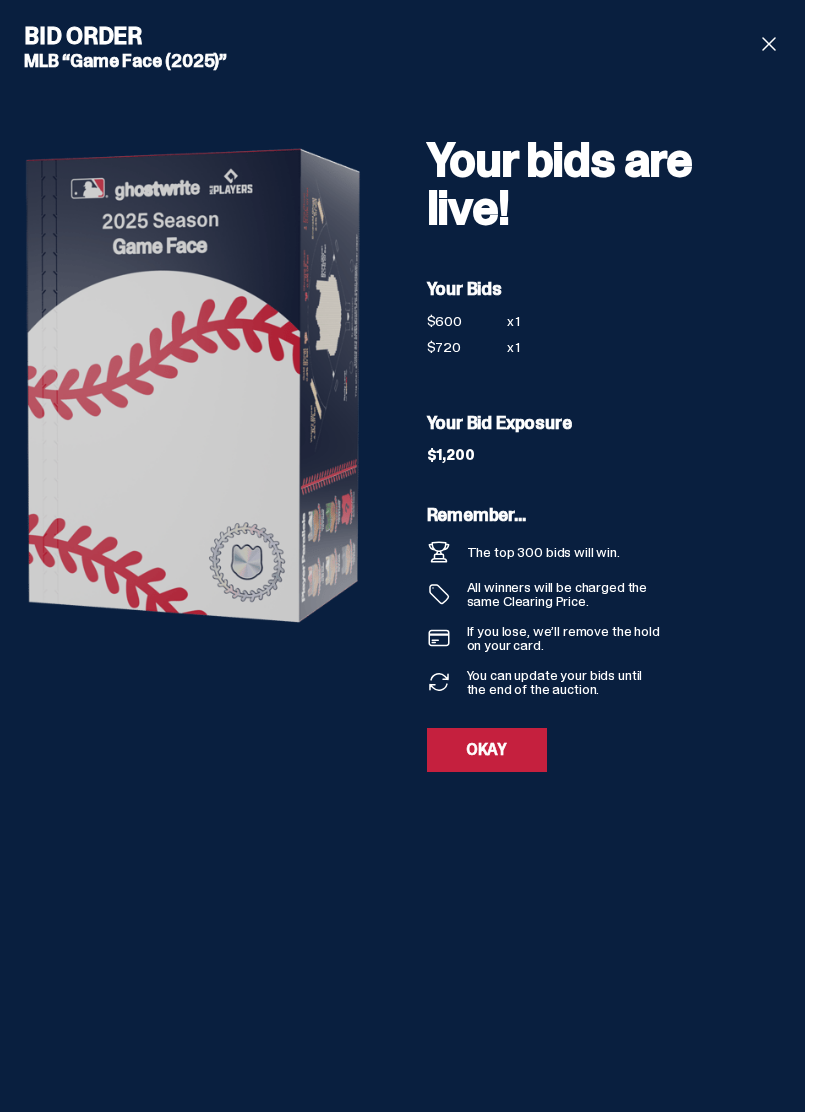 scroll, scrollTop: 0, scrollLeft: 0, axis: both 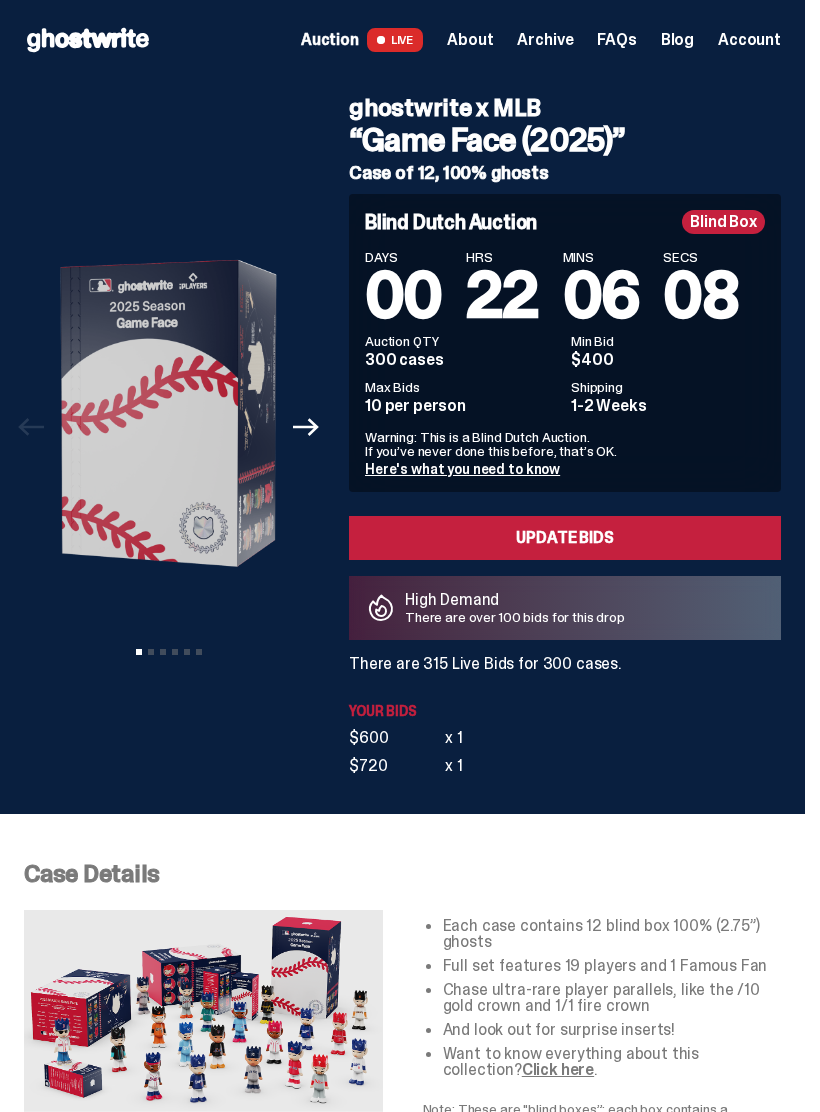 click on "About" at bounding box center [470, 40] 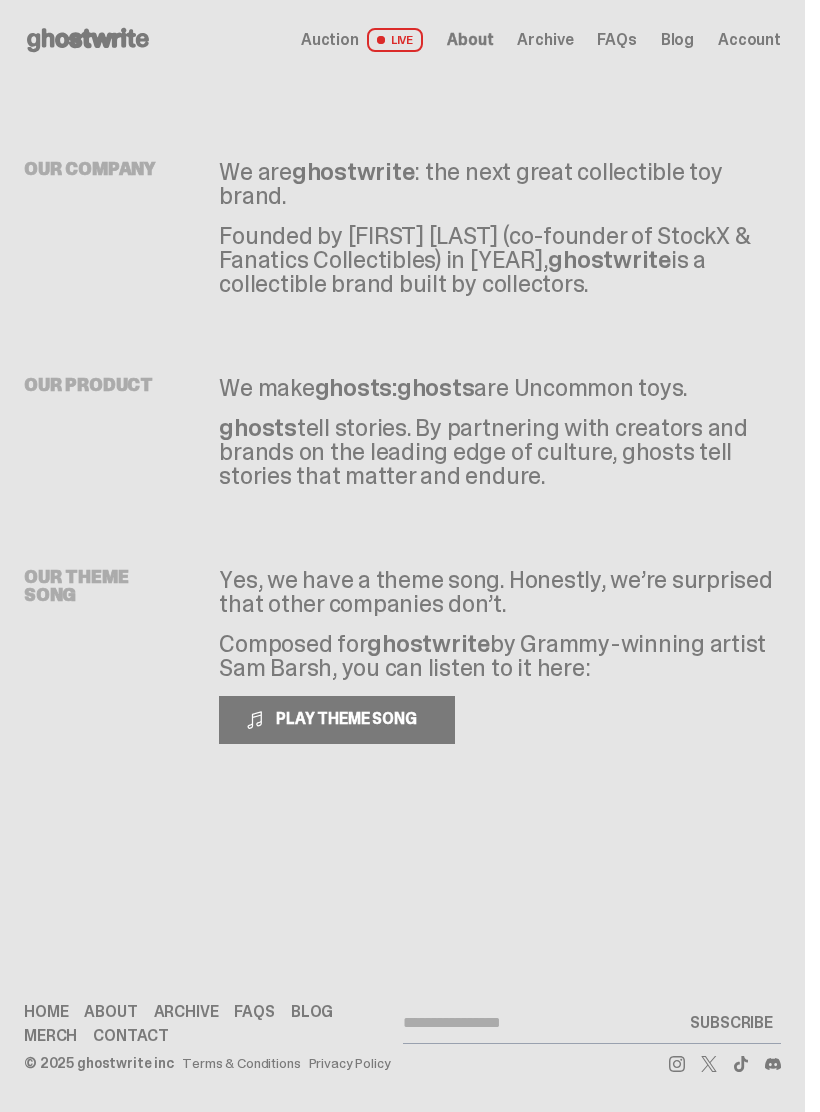 click on "Archive" at bounding box center [545, 40] 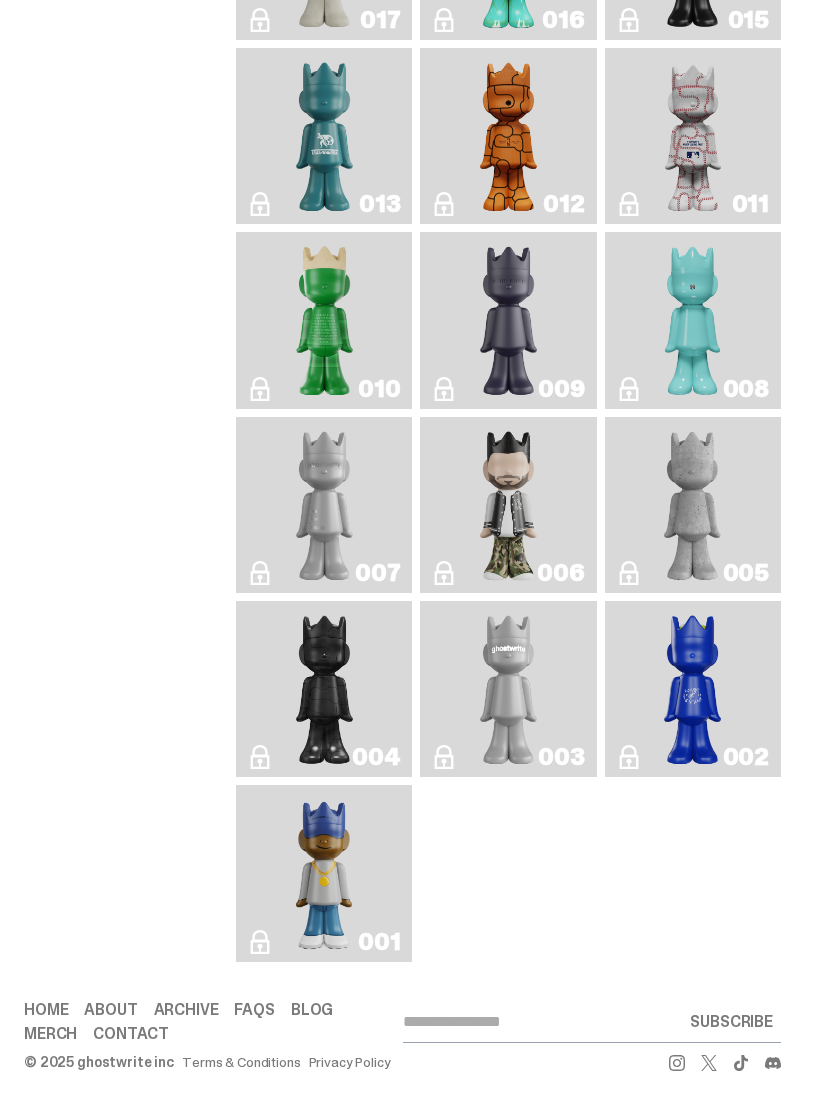 scroll, scrollTop: 3111, scrollLeft: 0, axis: vertical 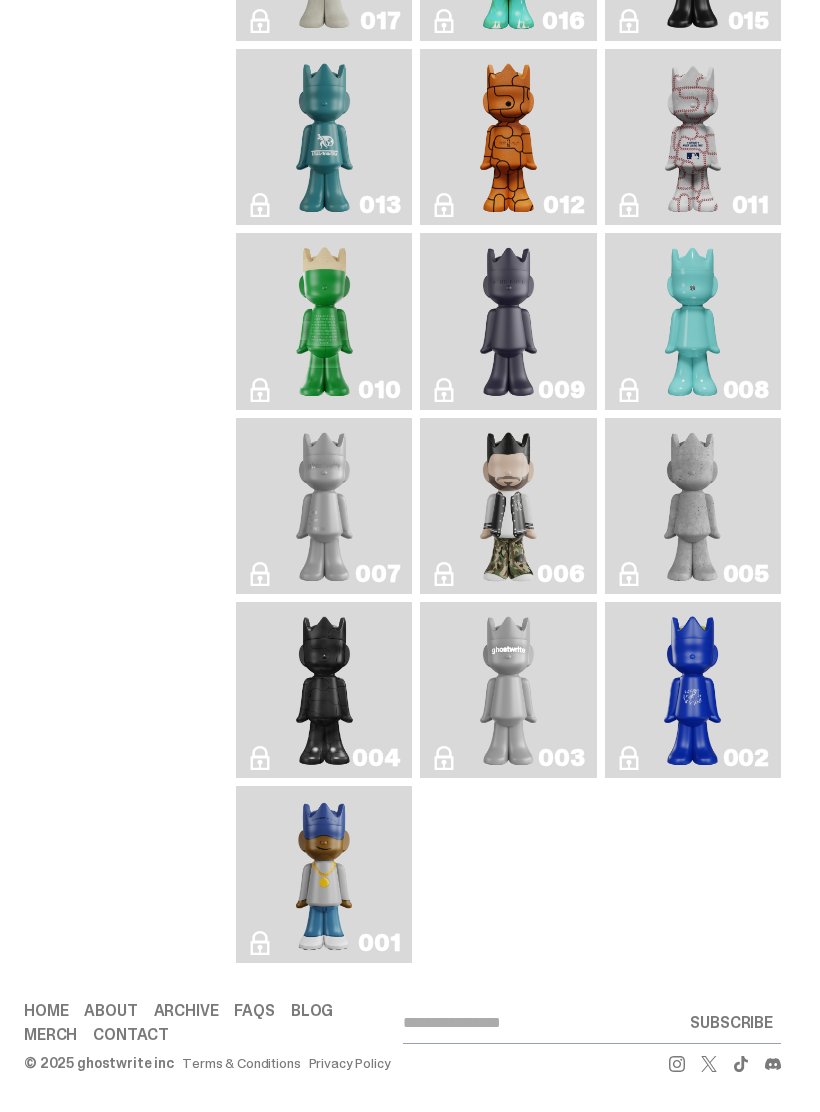 click at bounding box center [324, 874] 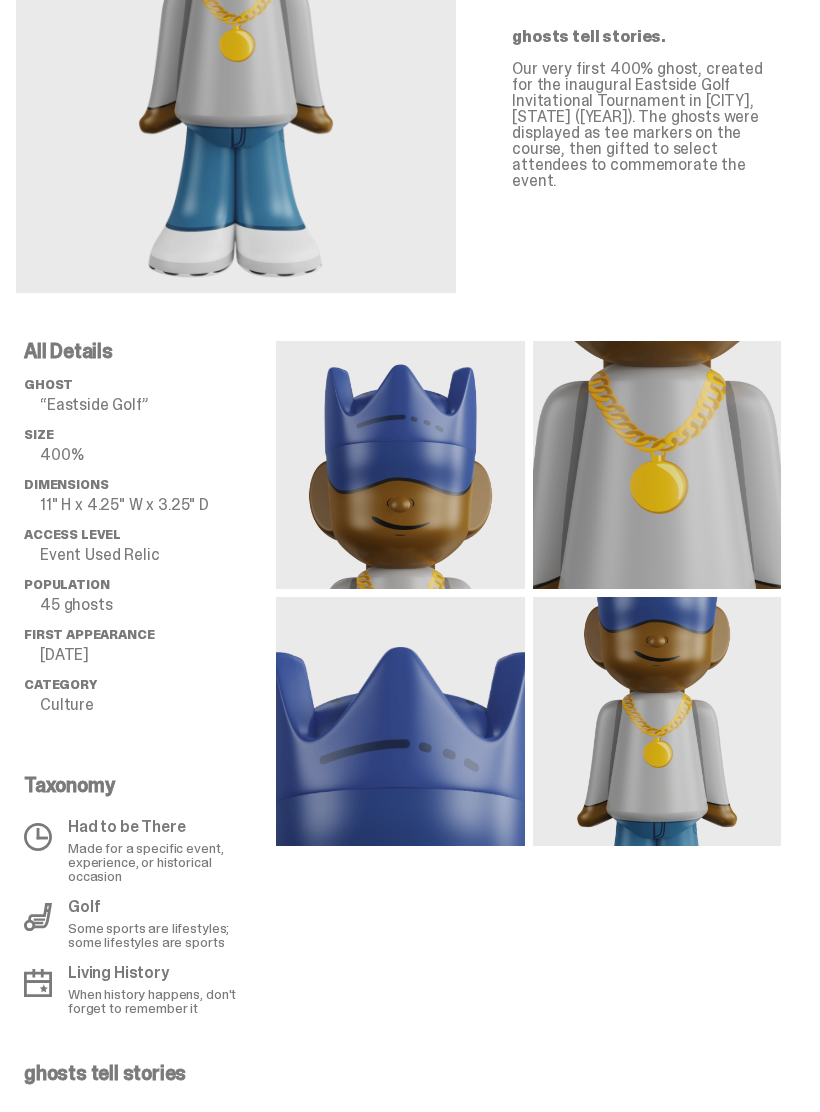 scroll, scrollTop: 0, scrollLeft: 0, axis: both 